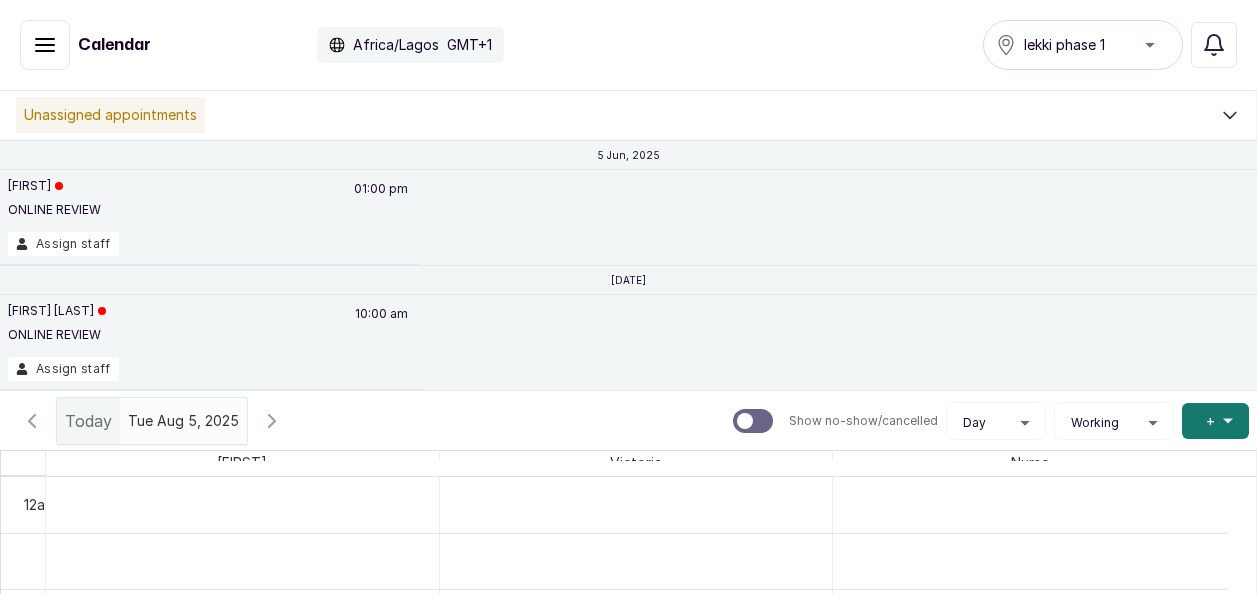 scroll, scrollTop: 0, scrollLeft: 0, axis: both 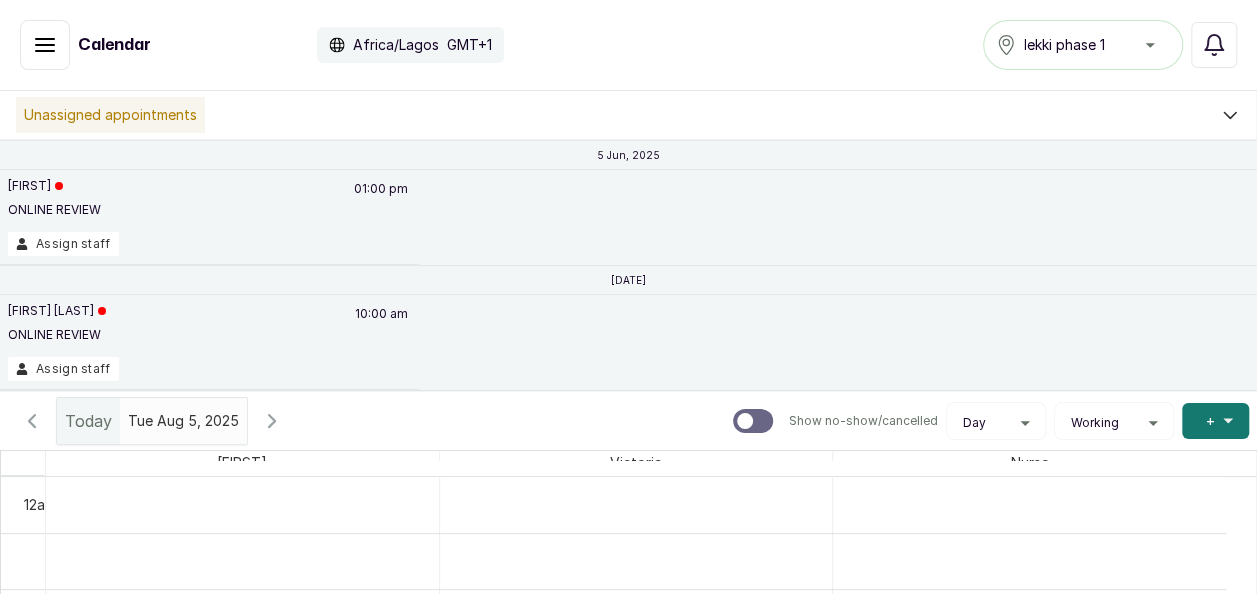 click 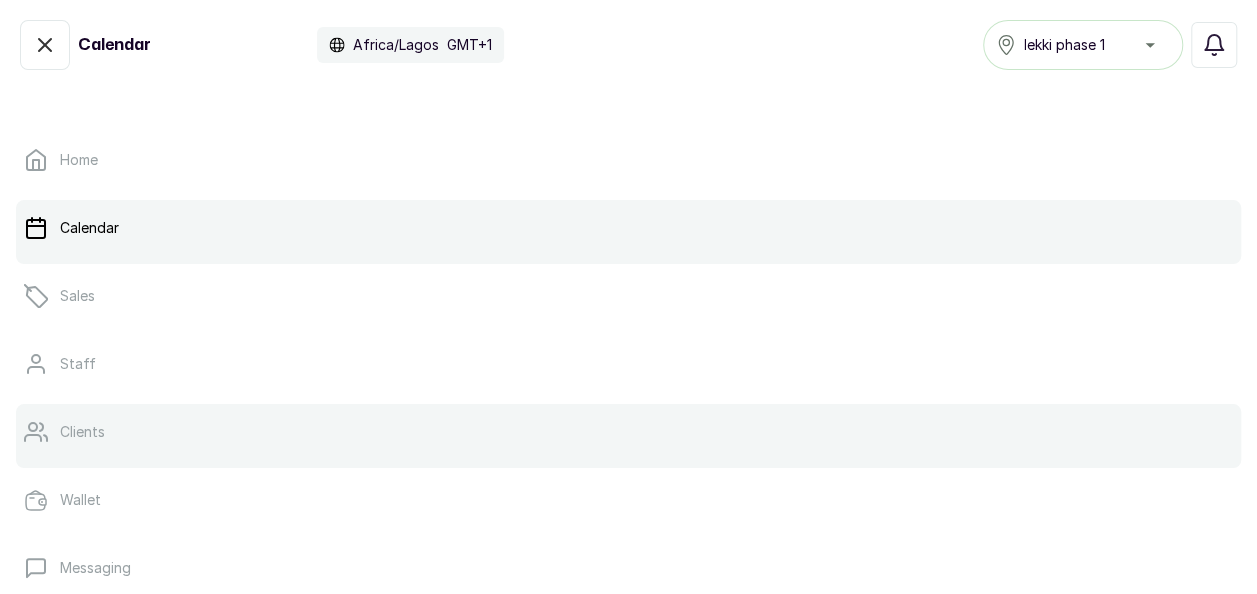click on "Clients" at bounding box center (82, 432) 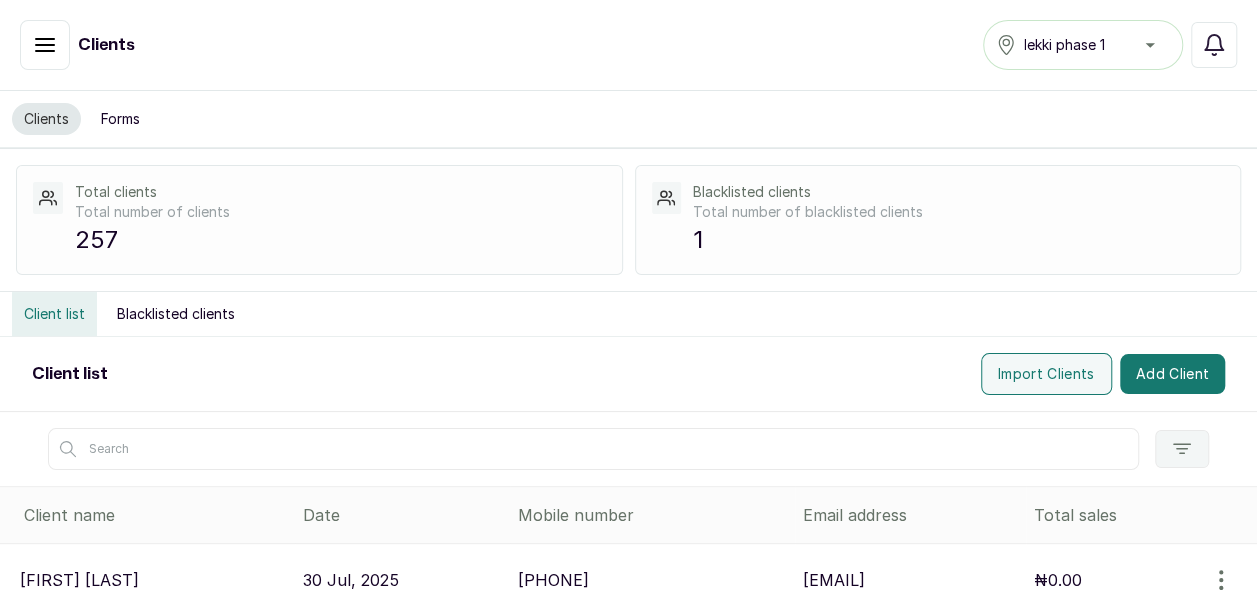click at bounding box center [593, 449] 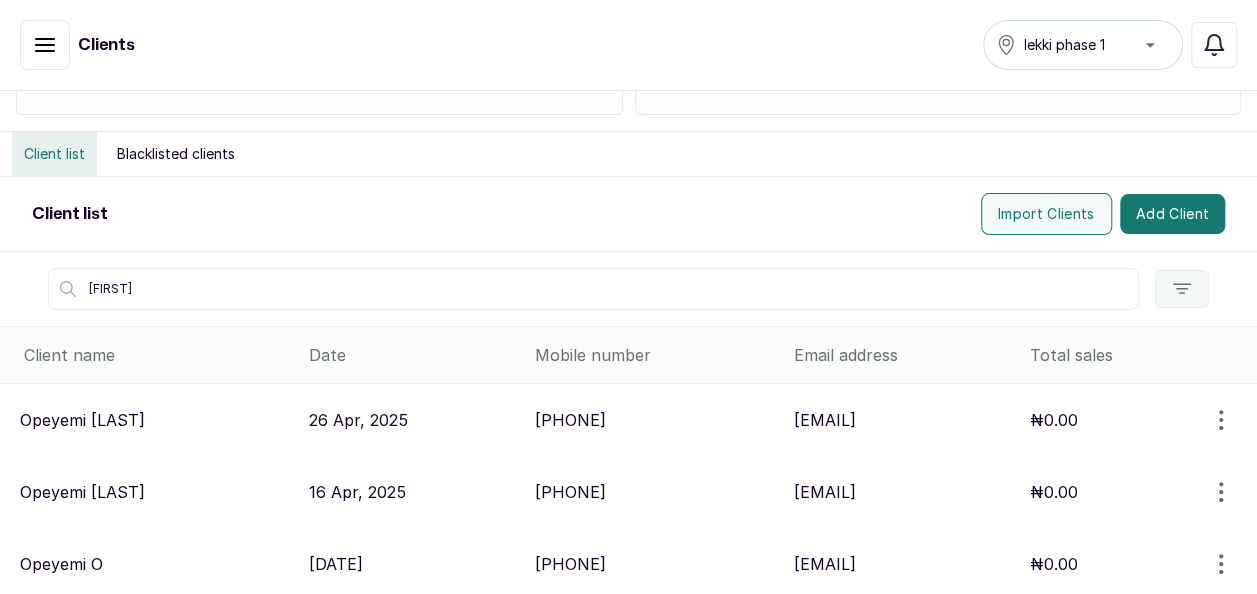 scroll, scrollTop: 182, scrollLeft: 0, axis: vertical 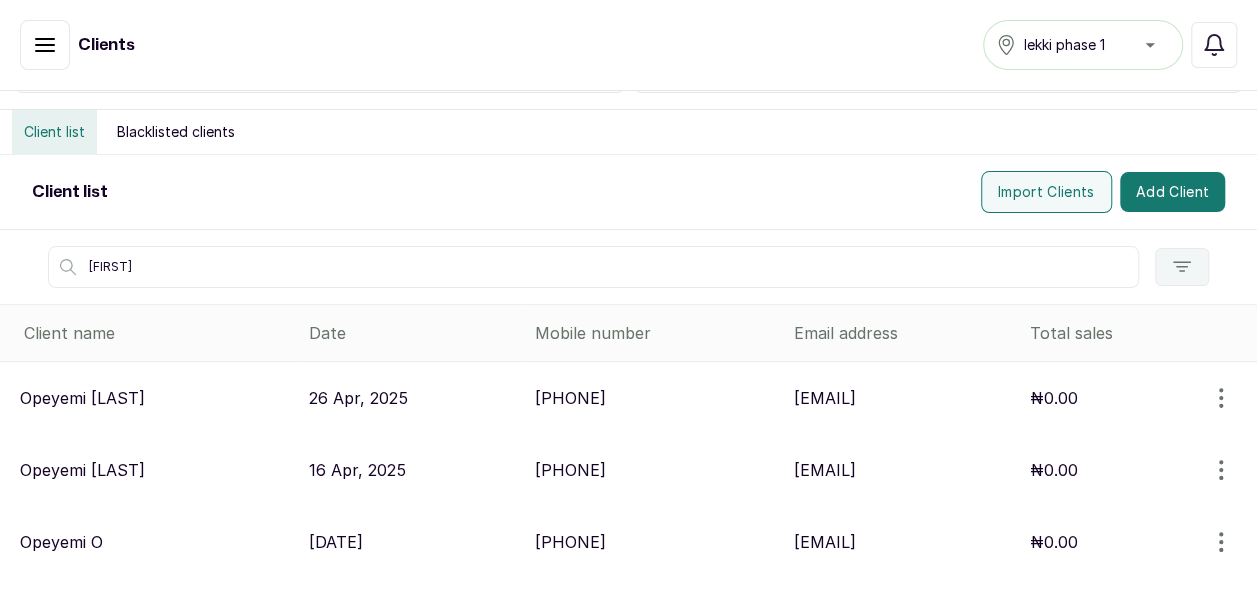 type on "[FIRST]" 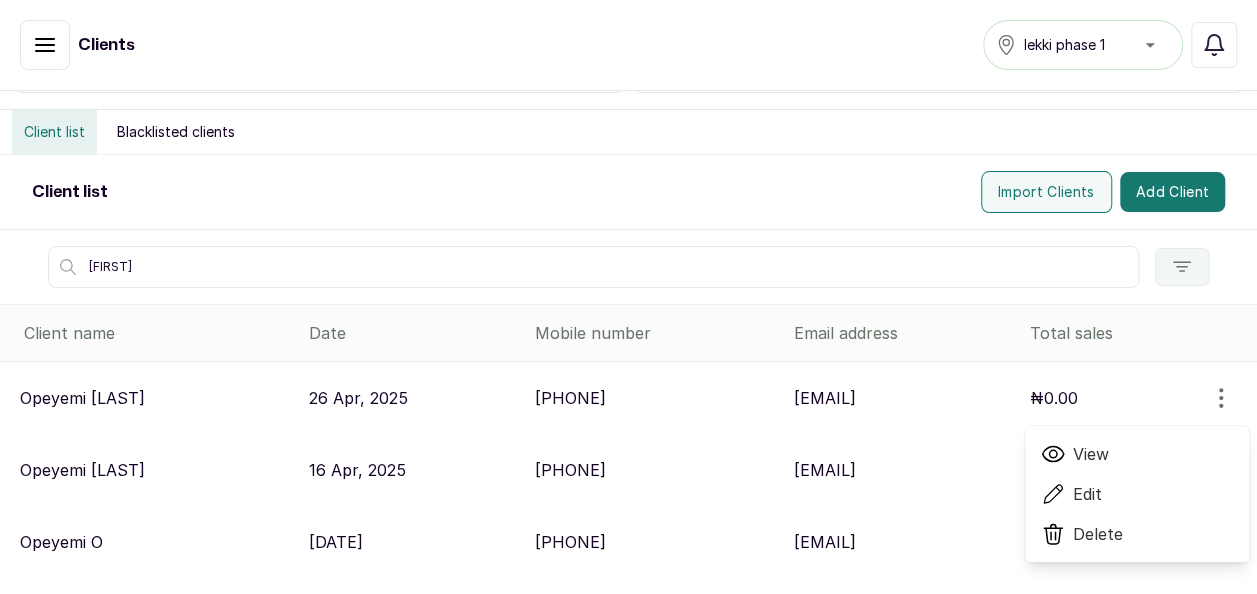 click on "View" at bounding box center (1091, 454) 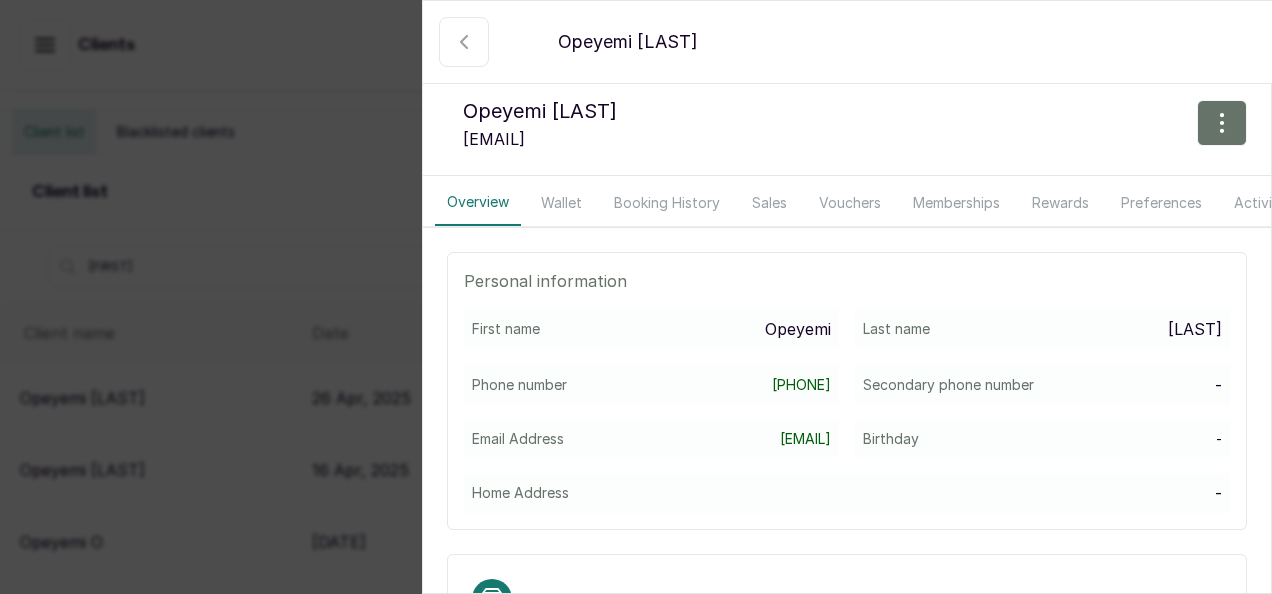 click on "Booking History" at bounding box center (667, 203) 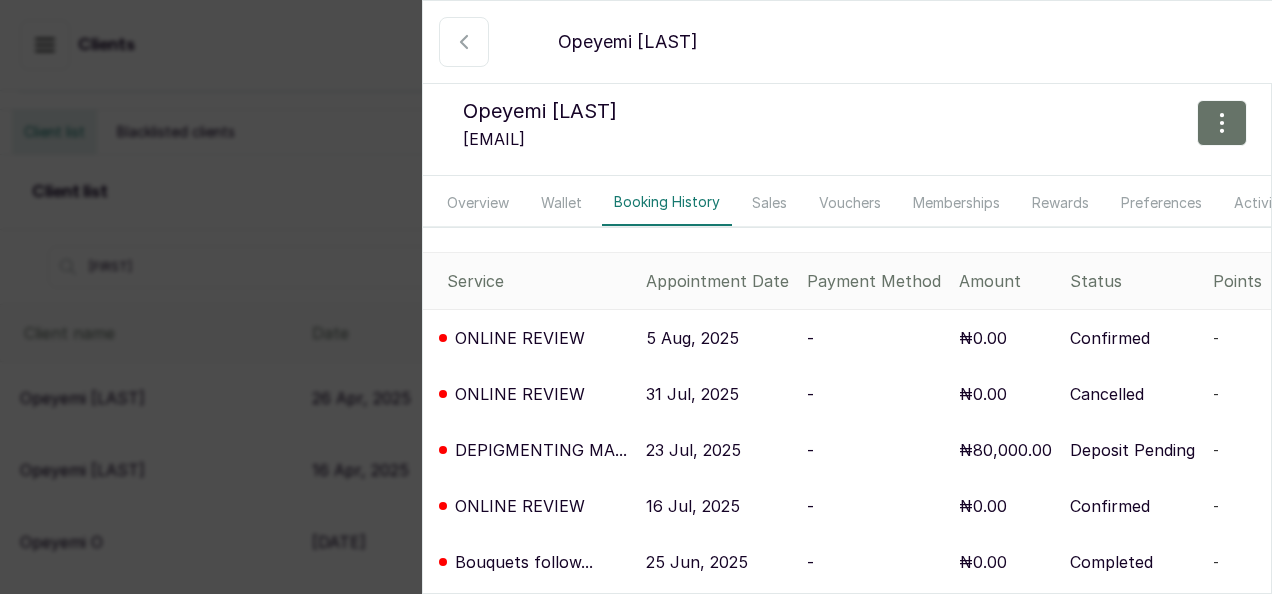 click 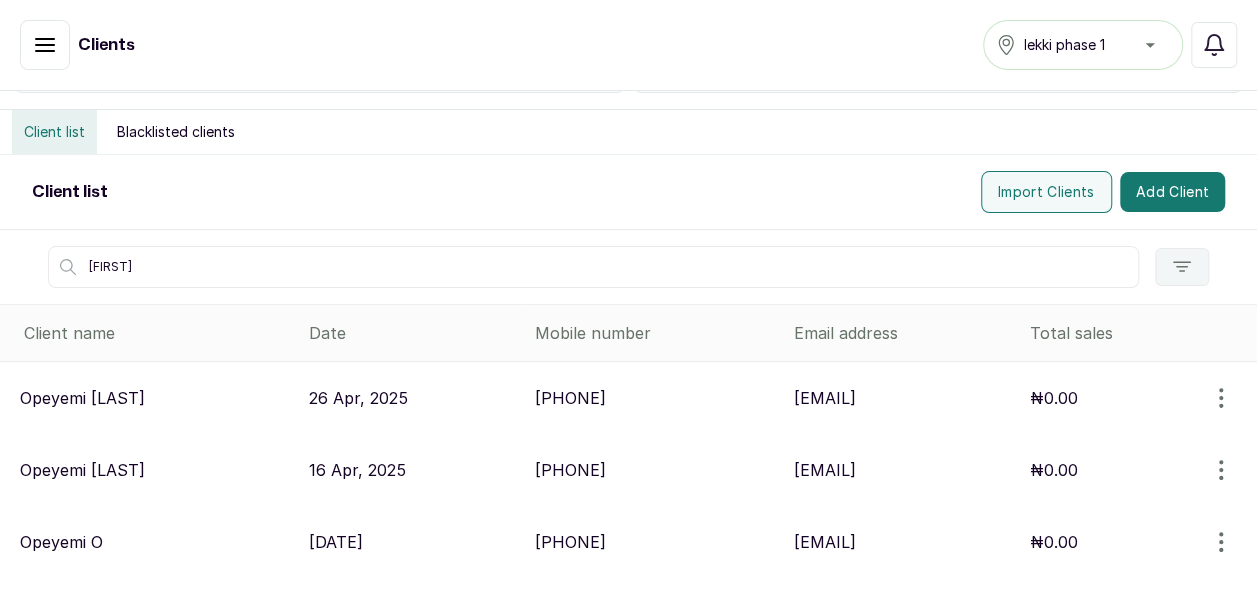 click 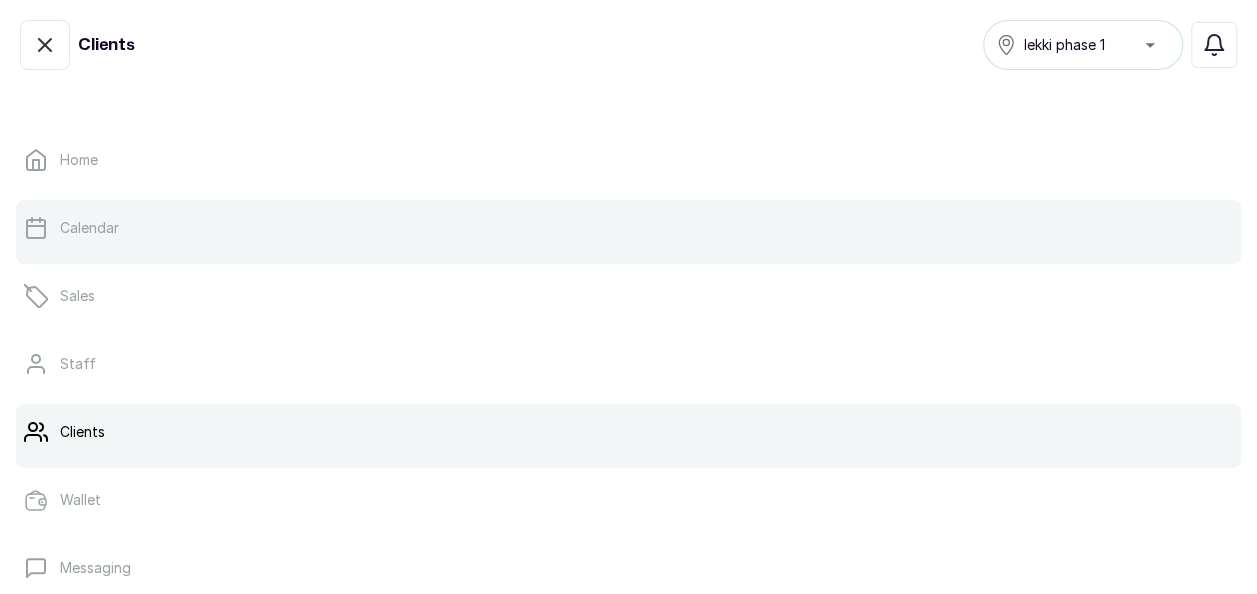 click on "Calendar" at bounding box center (89, 228) 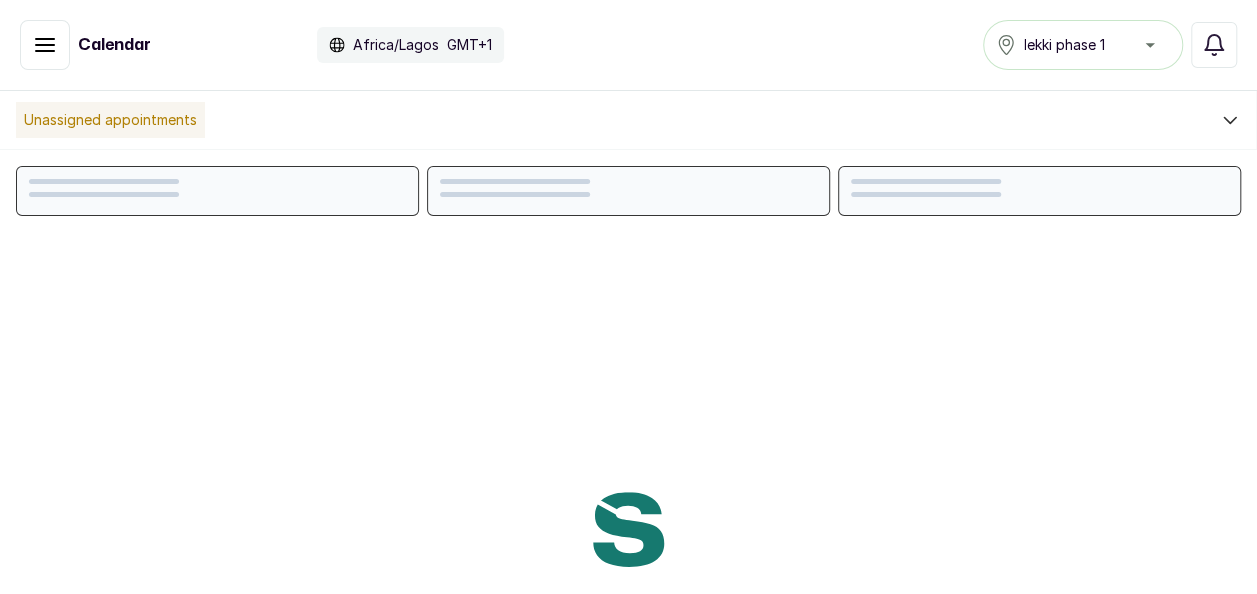 scroll, scrollTop: 673, scrollLeft: 0, axis: vertical 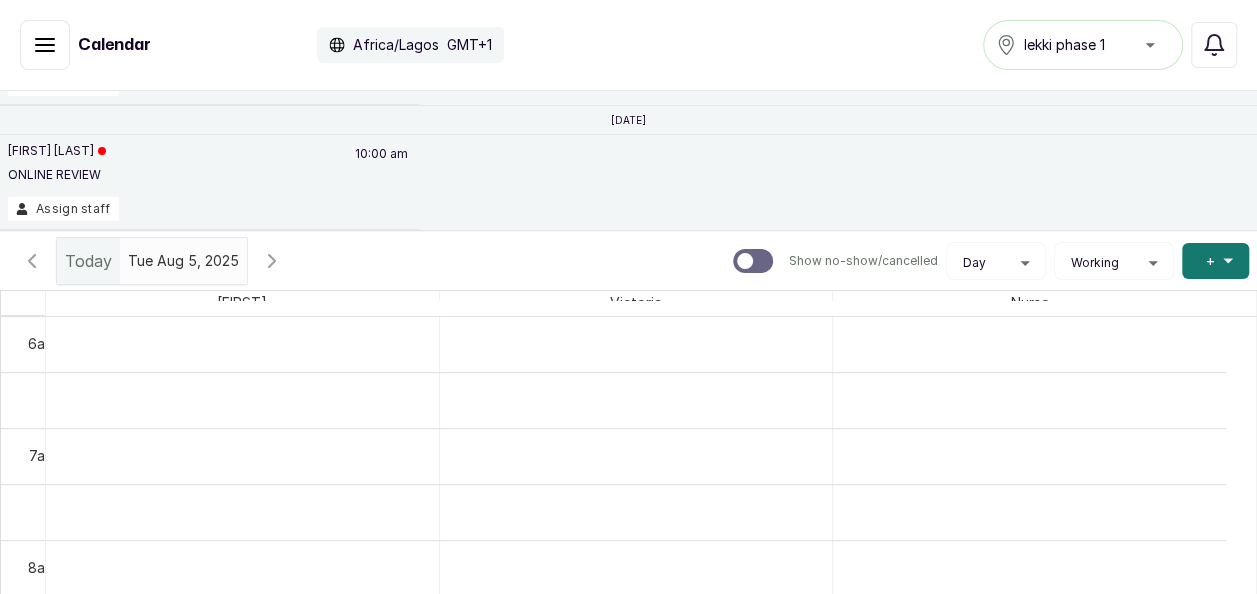 click on "Show no-show/cancelled" at bounding box center [45, 45] 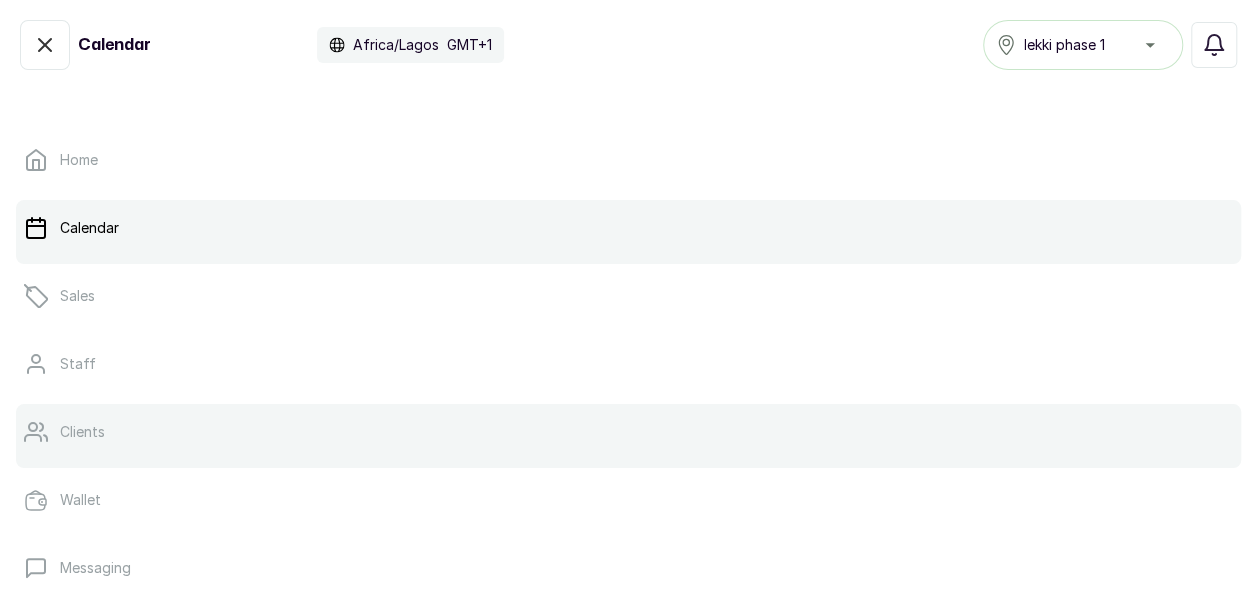click on "Clients" at bounding box center (628, 432) 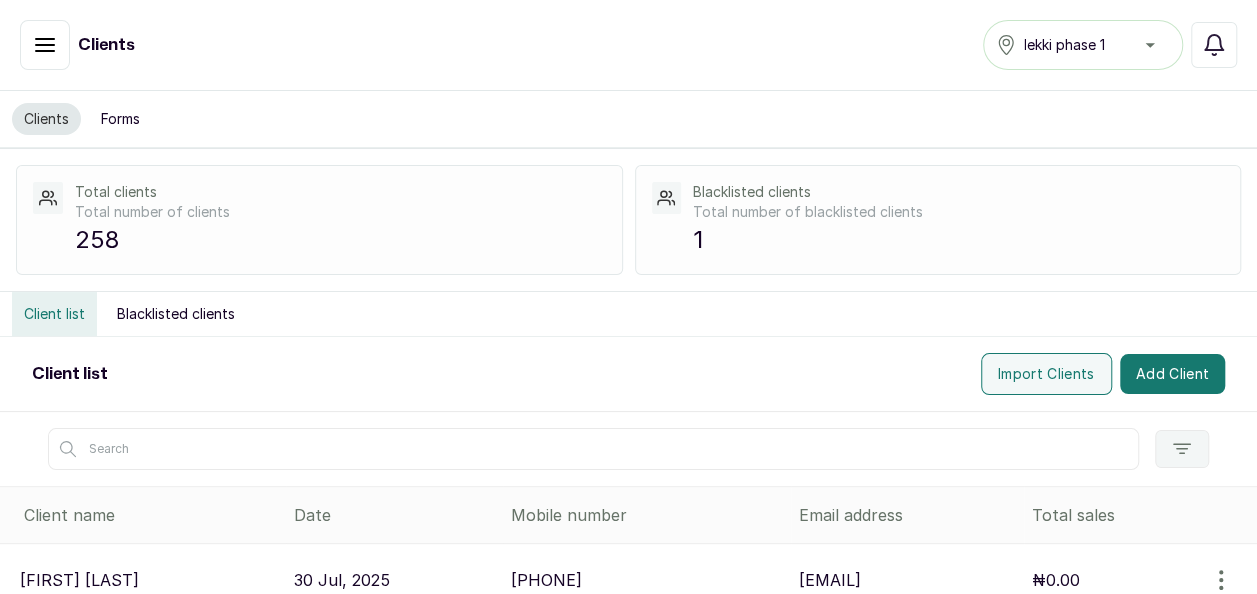 click at bounding box center (593, 449) 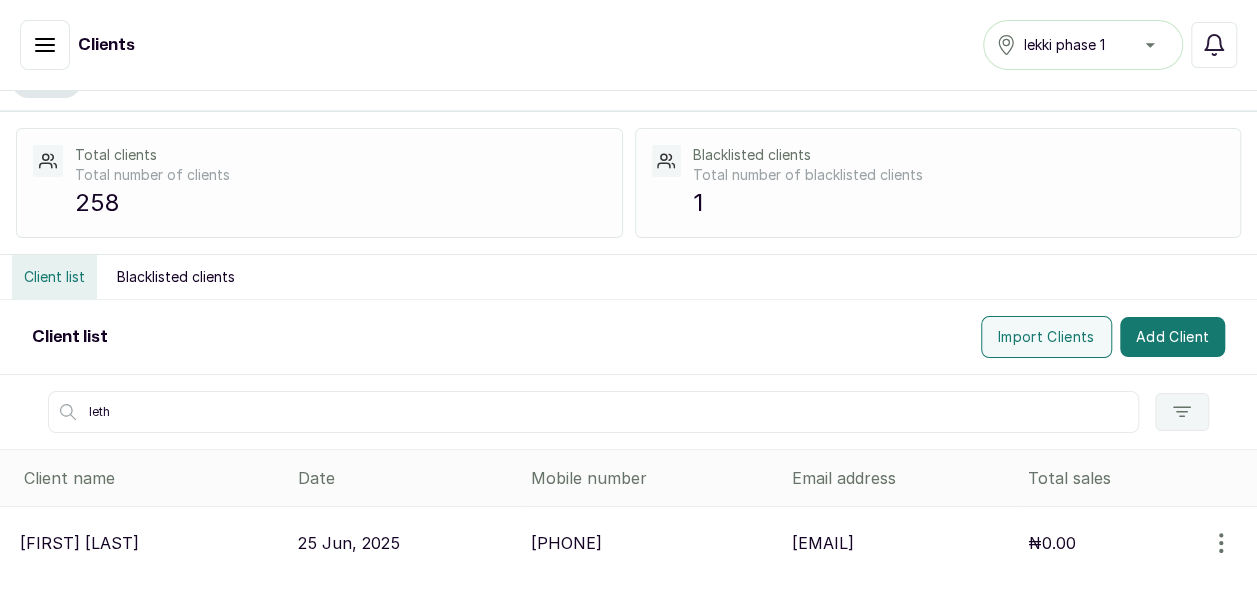 scroll, scrollTop: 38, scrollLeft: 0, axis: vertical 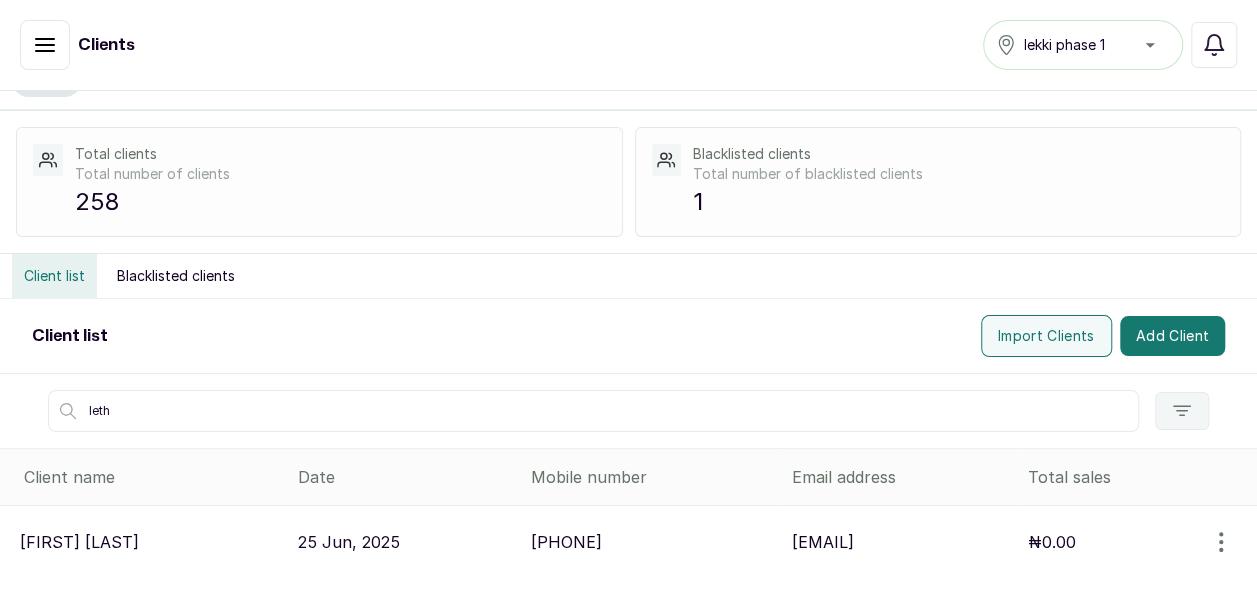 type on "leth" 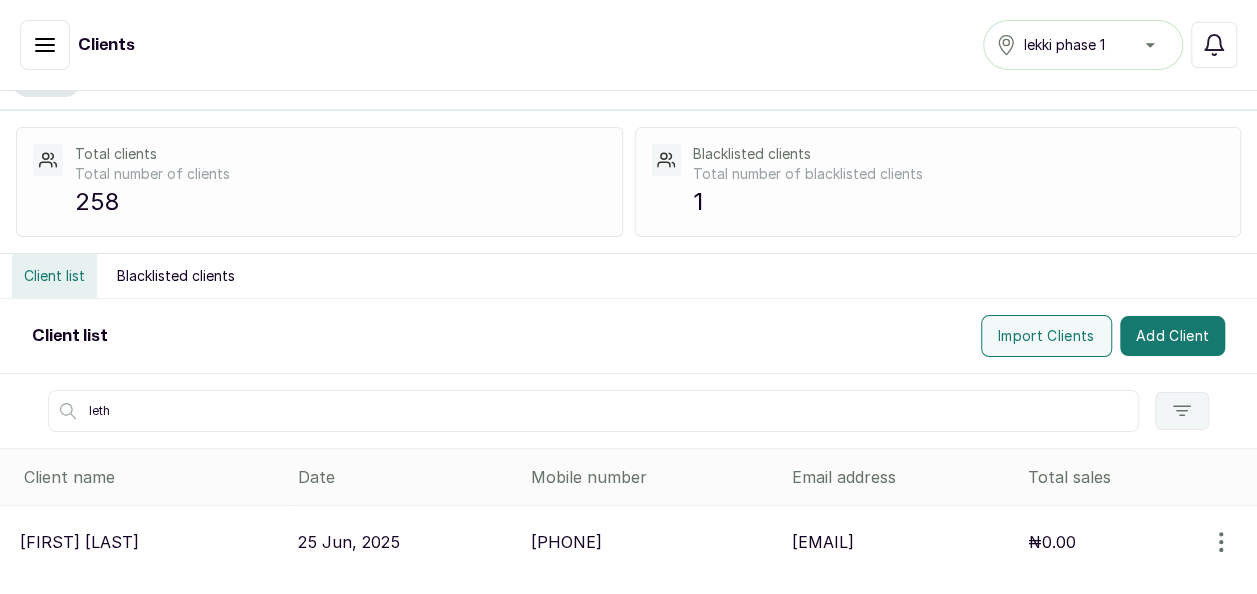 click 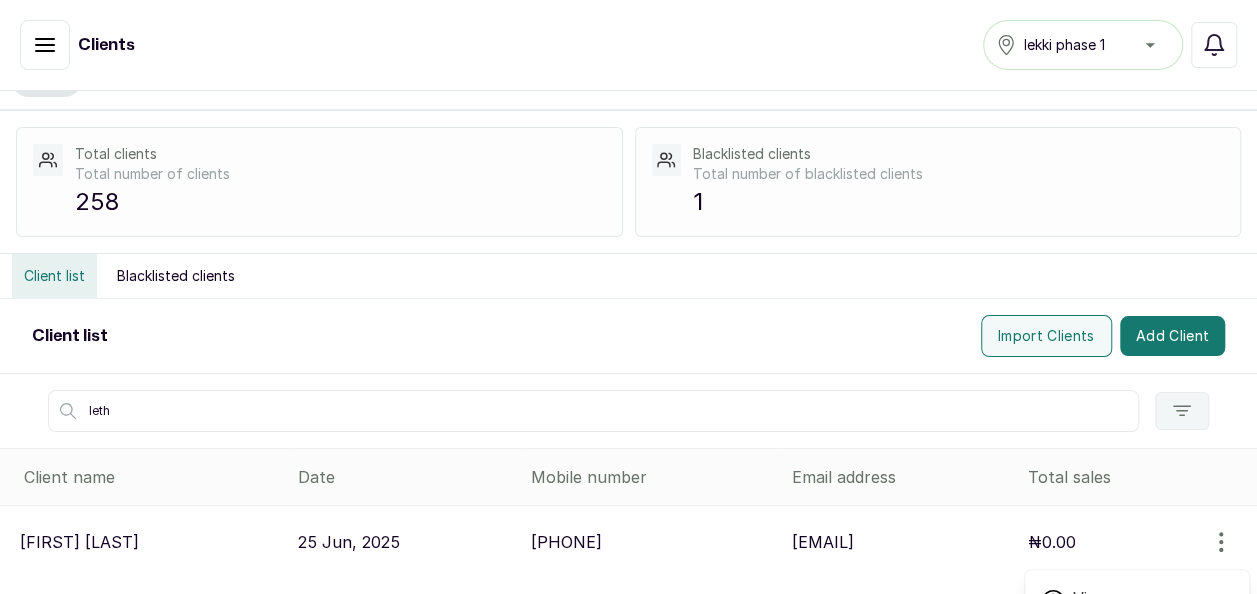 click at bounding box center [45, 45] 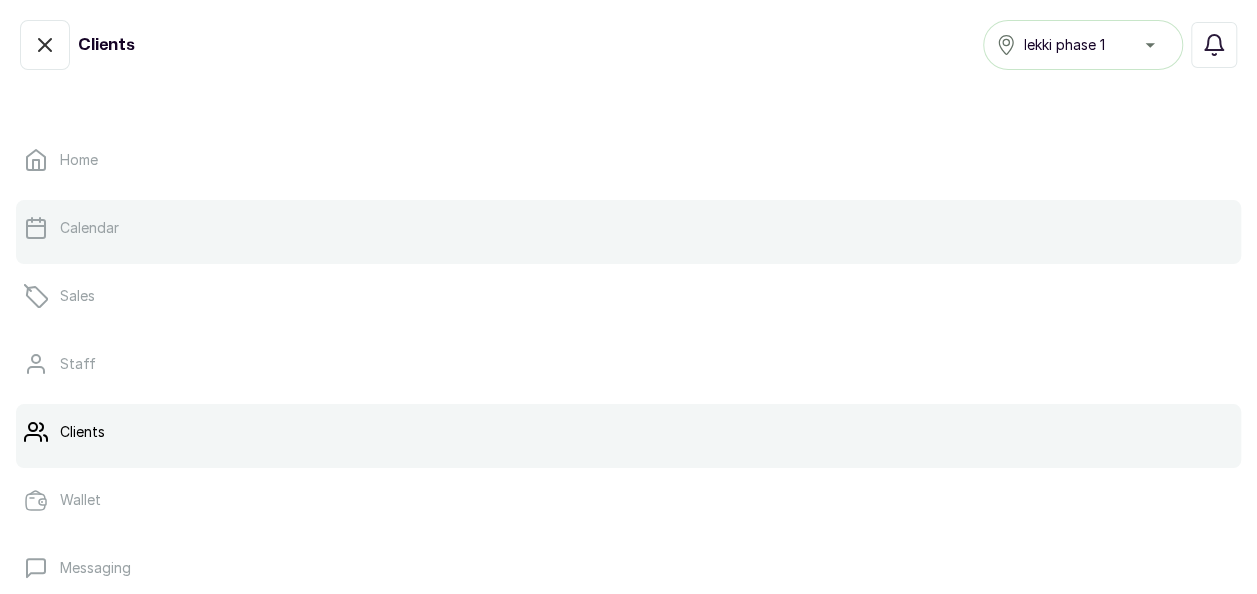 click on "Calendar" at bounding box center (89, 228) 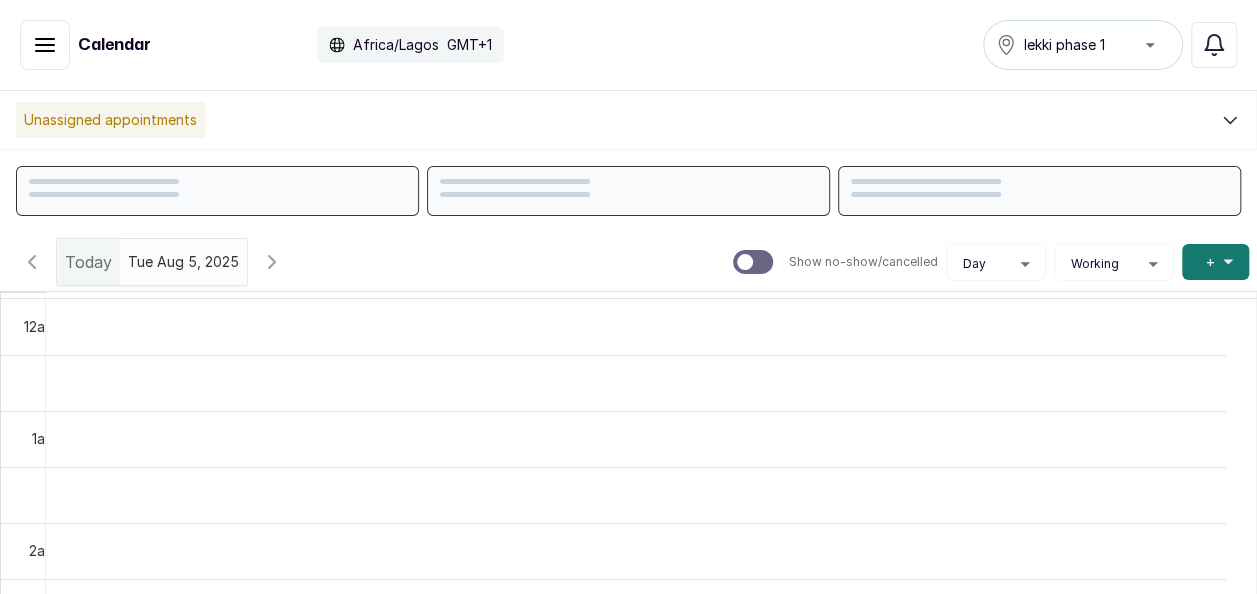 scroll, scrollTop: 673, scrollLeft: 0, axis: vertical 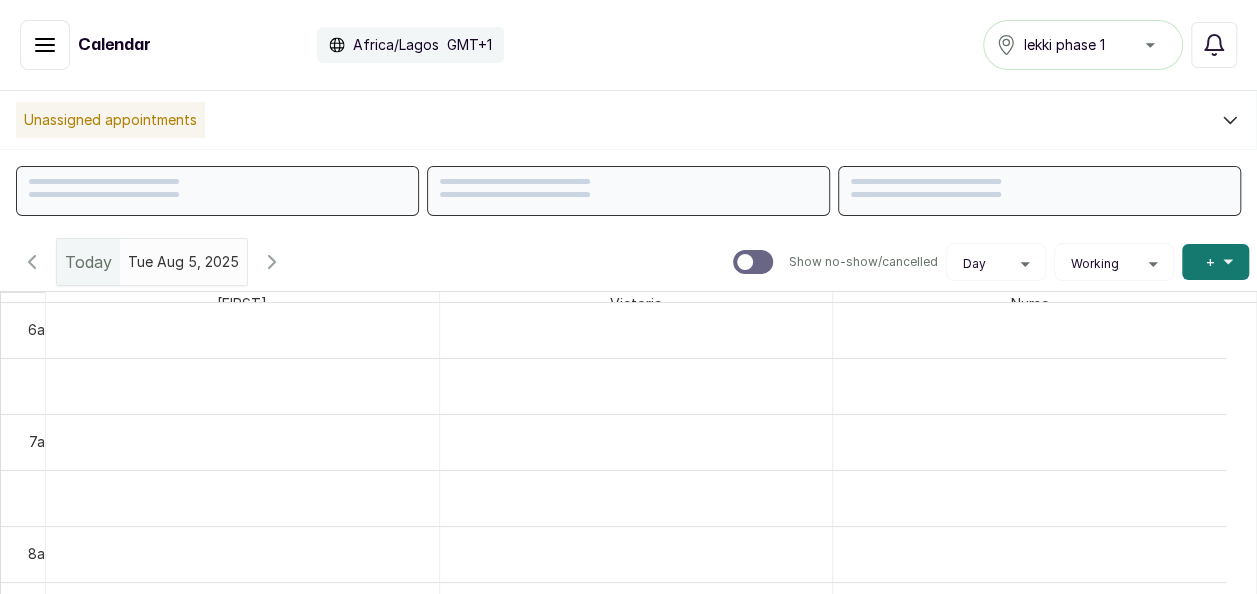 type on "yyyy-MM-dd" 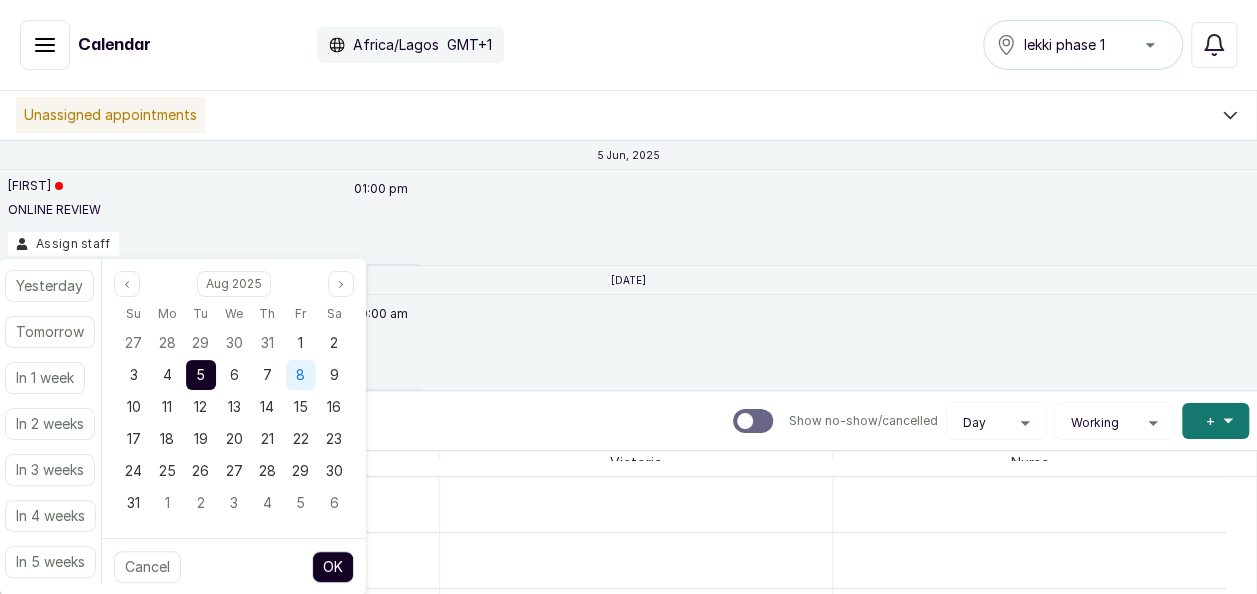 click on "8" at bounding box center (300, 374) 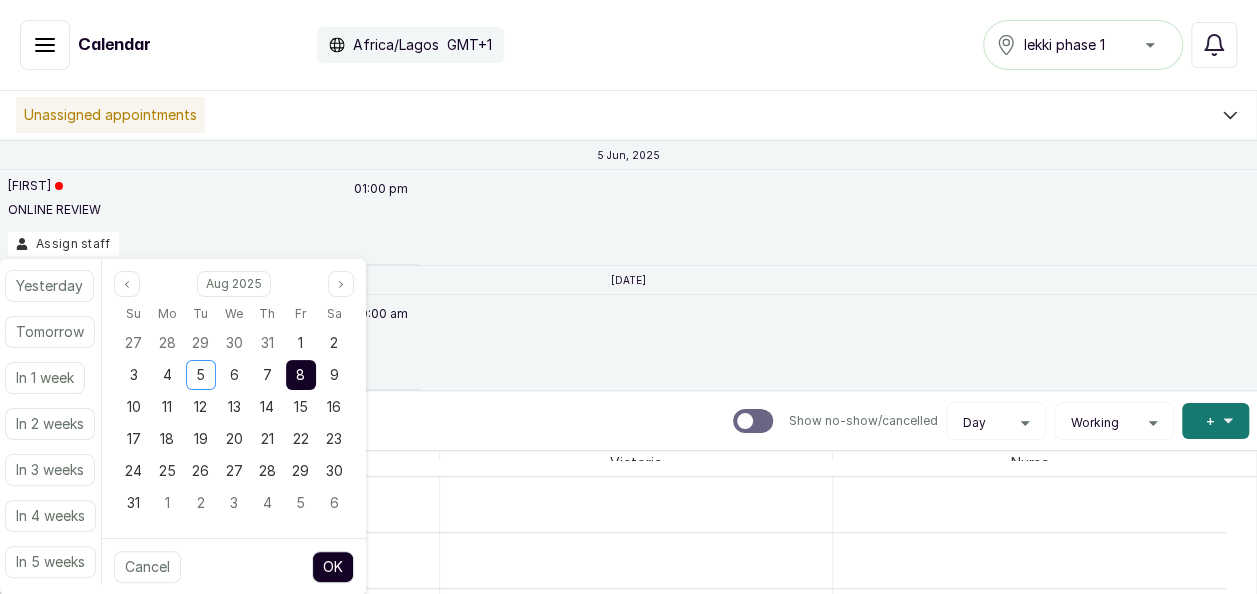 click on "OK" at bounding box center (333, 567) 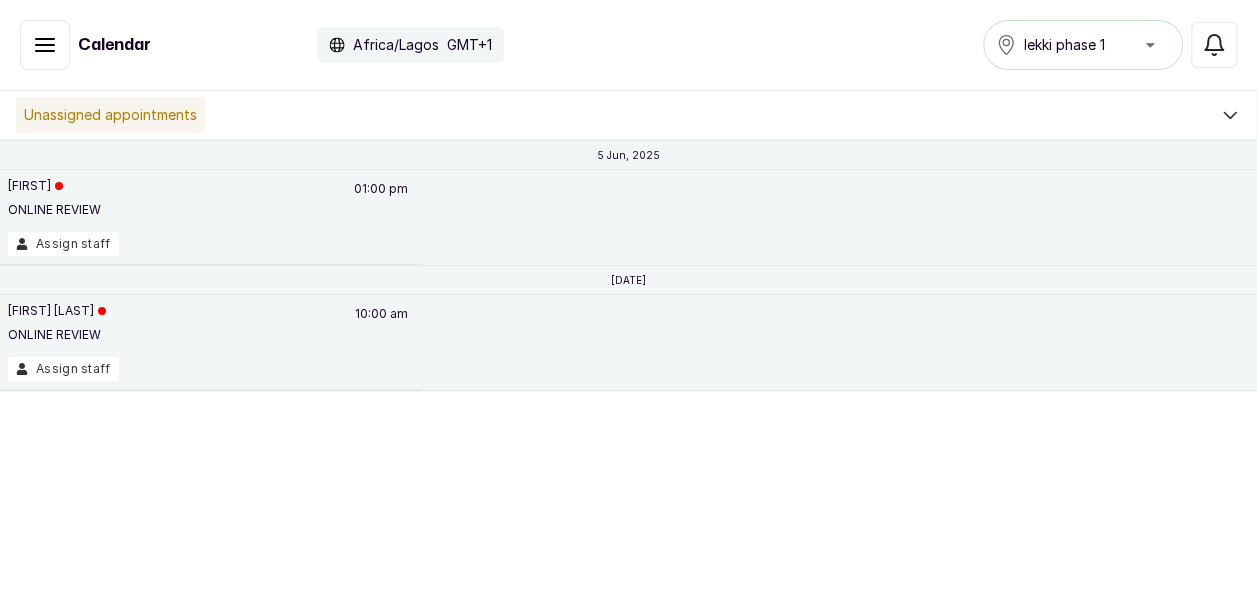 scroll, scrollTop: 0, scrollLeft: 14, axis: horizontal 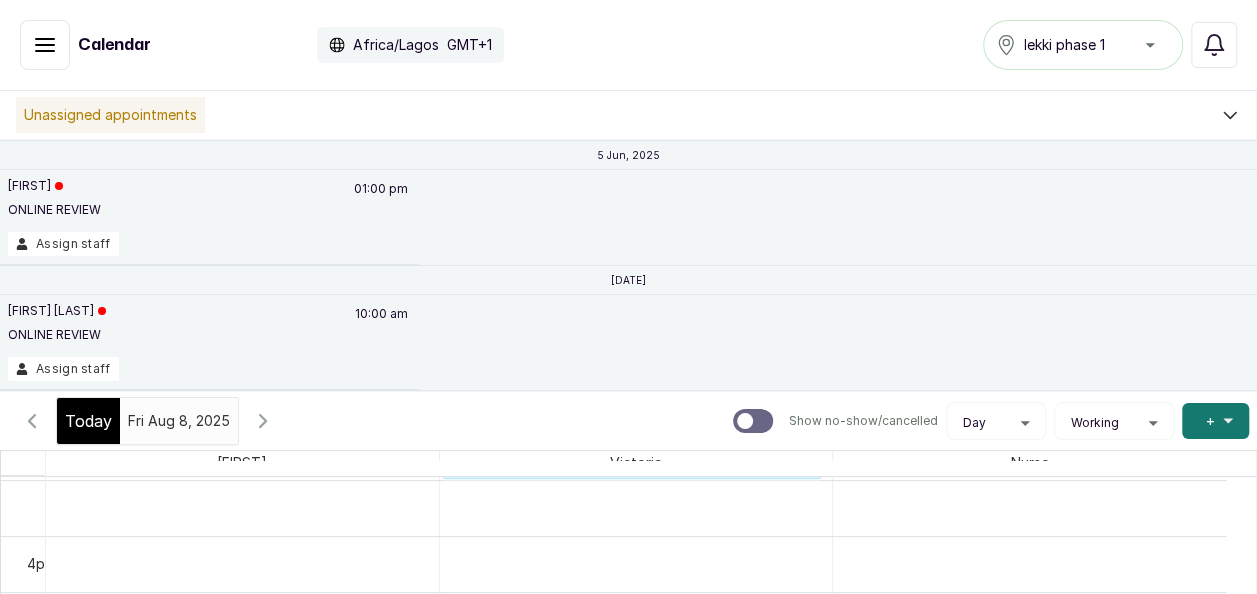 click 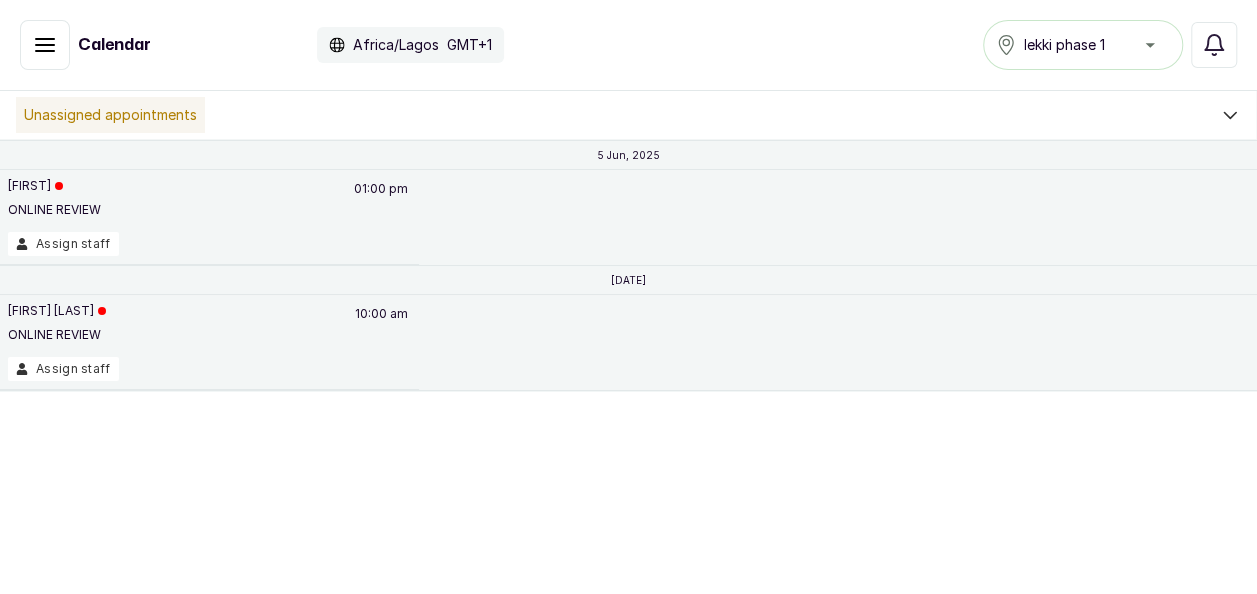 scroll, scrollTop: 674, scrollLeft: 0, axis: vertical 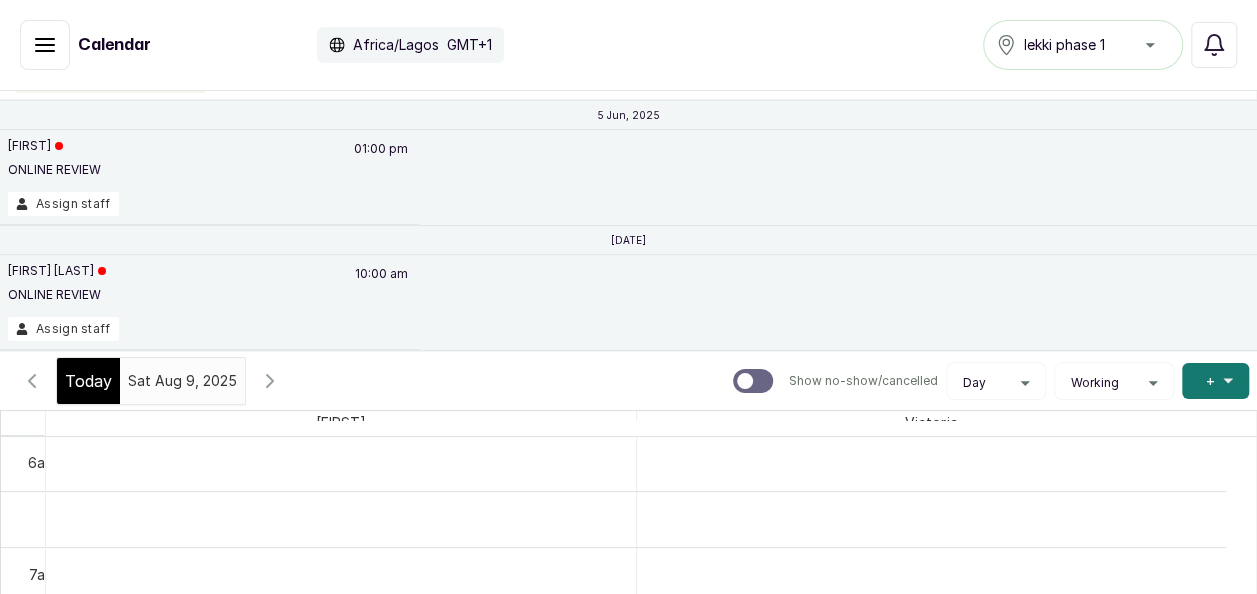 click 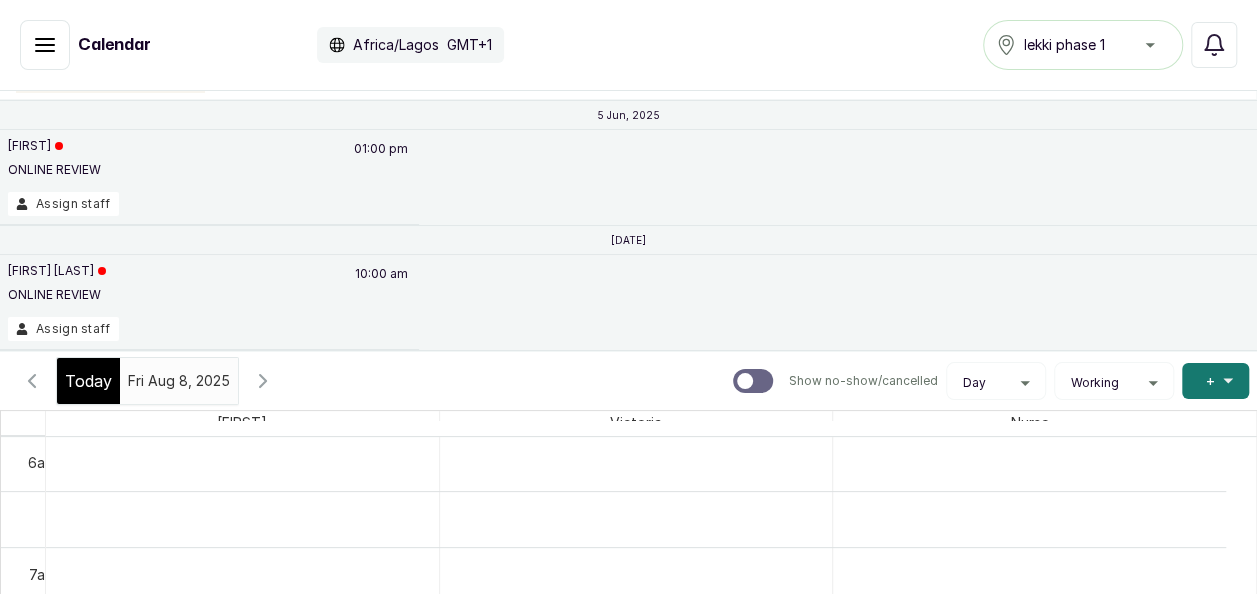 click 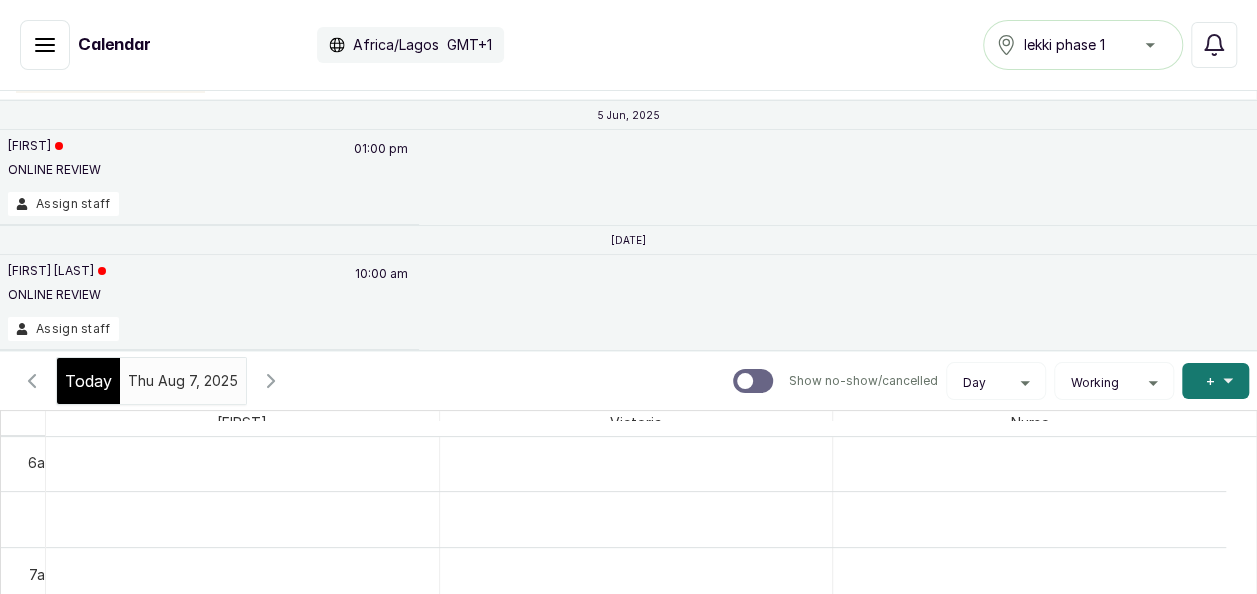 click 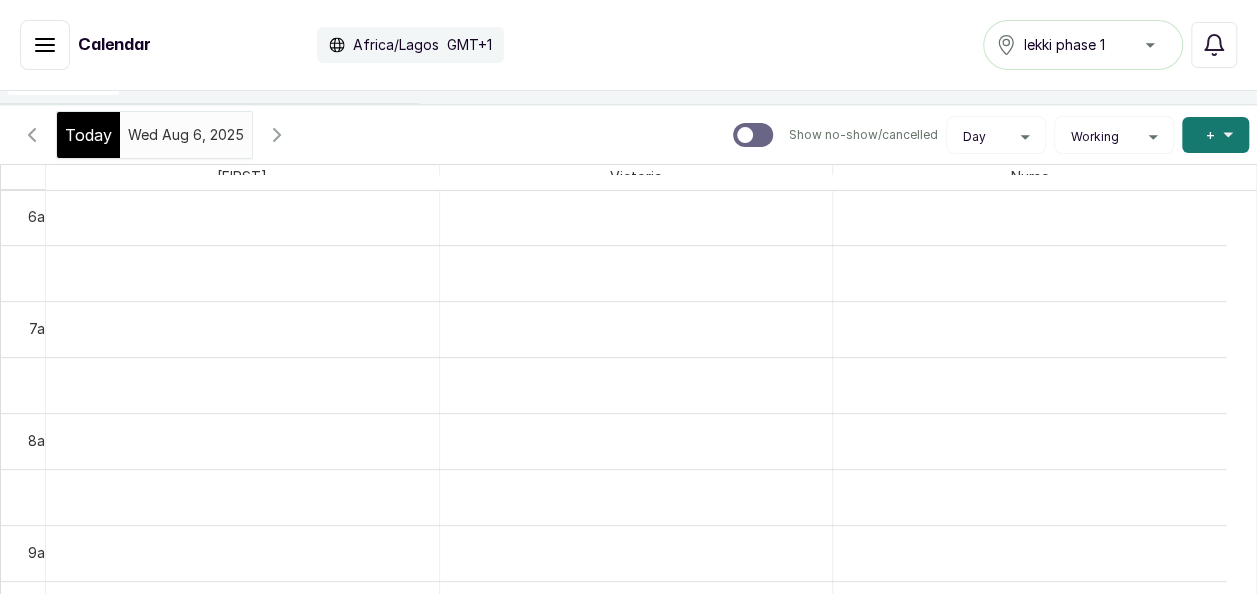 scroll, scrollTop: 350, scrollLeft: 0, axis: vertical 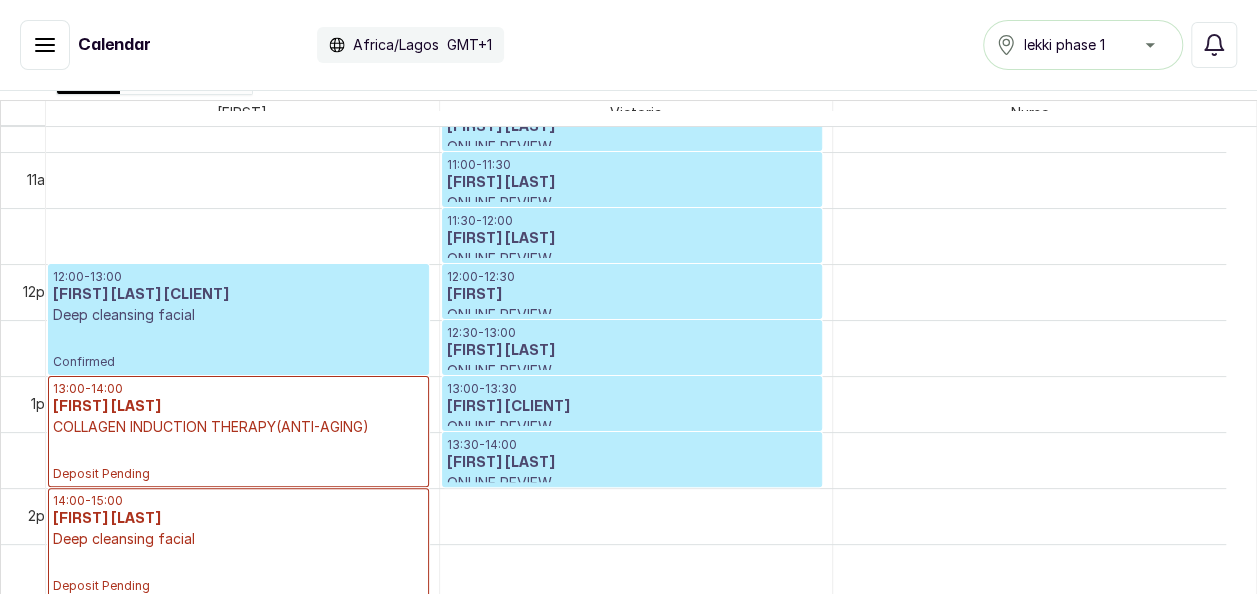 click on "Deep cleansing facial" at bounding box center (238, 315) 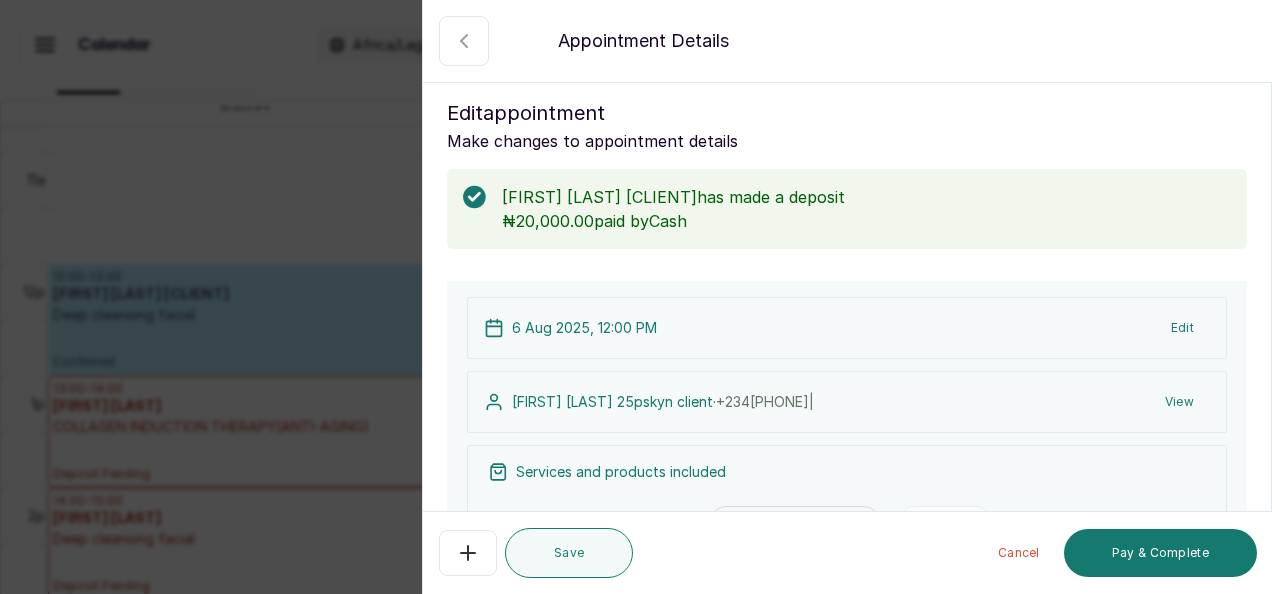 click 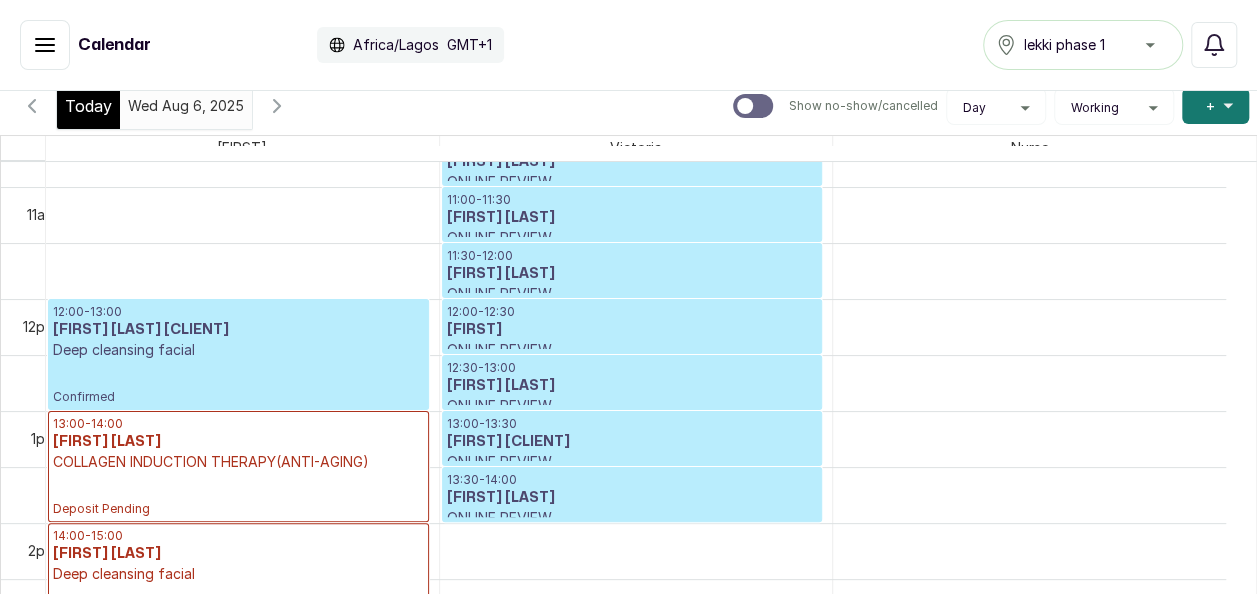 scroll, scrollTop: 305, scrollLeft: 0, axis: vertical 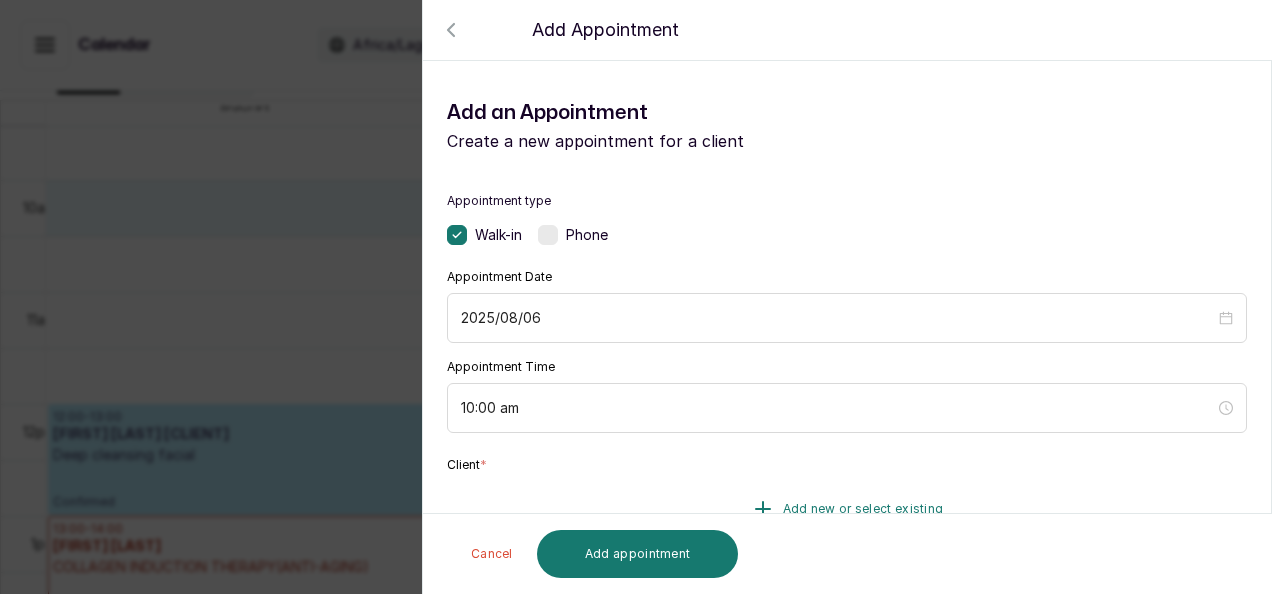 click on "Add new or select existing" at bounding box center [863, 509] 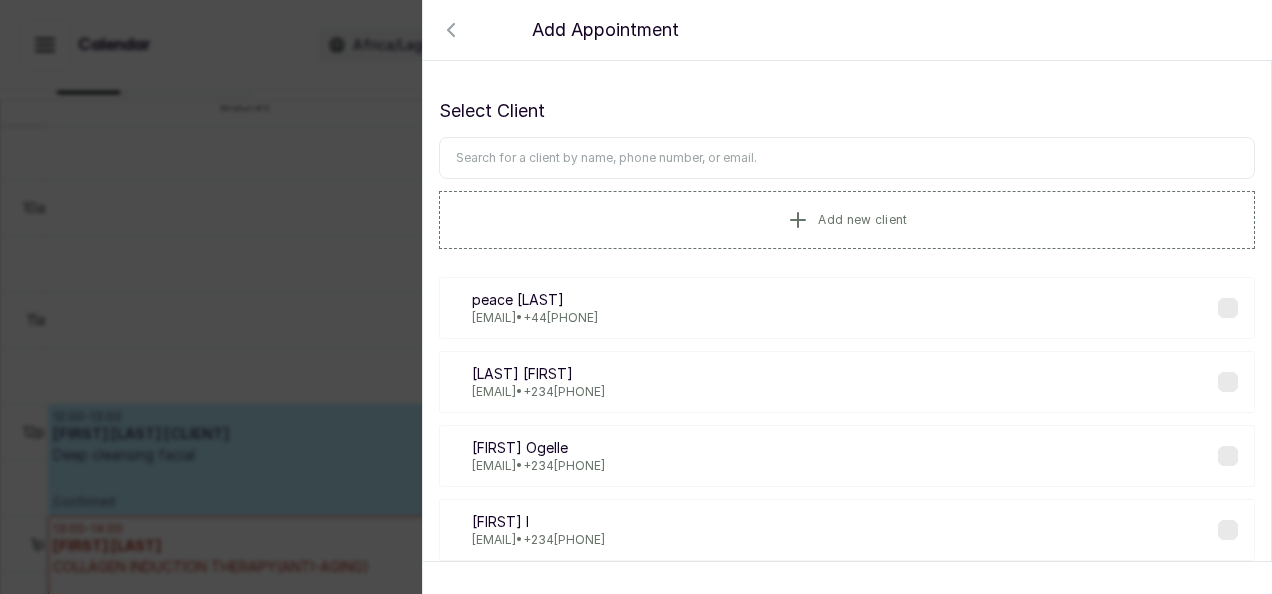 click at bounding box center [847, 158] 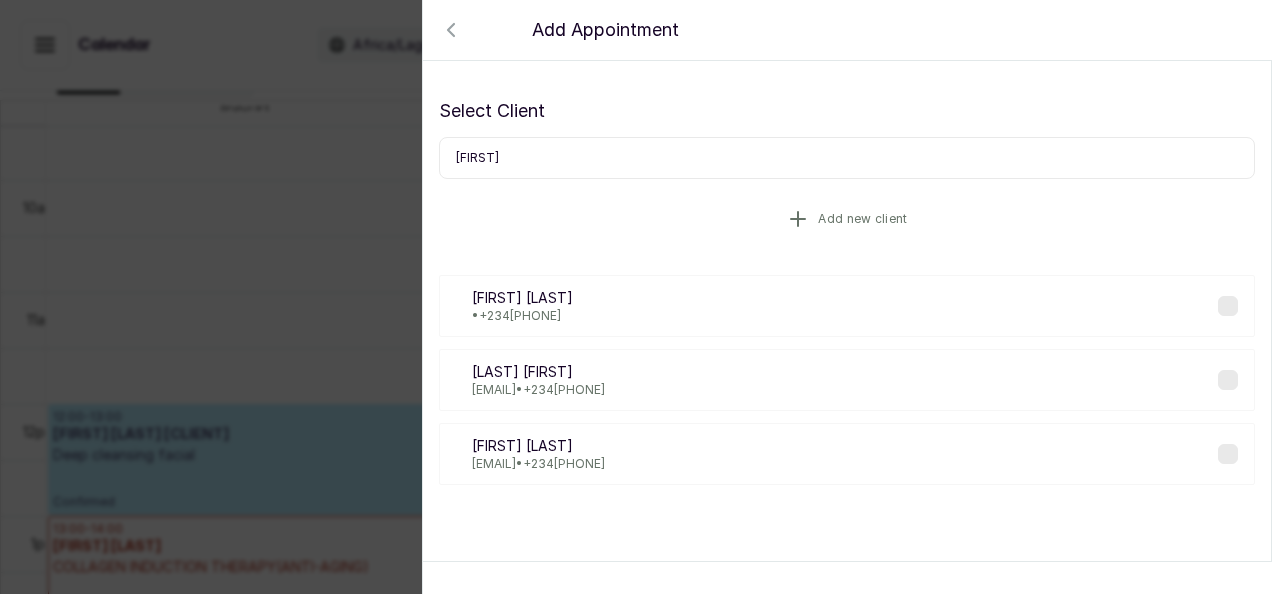 type on "[FIRST]" 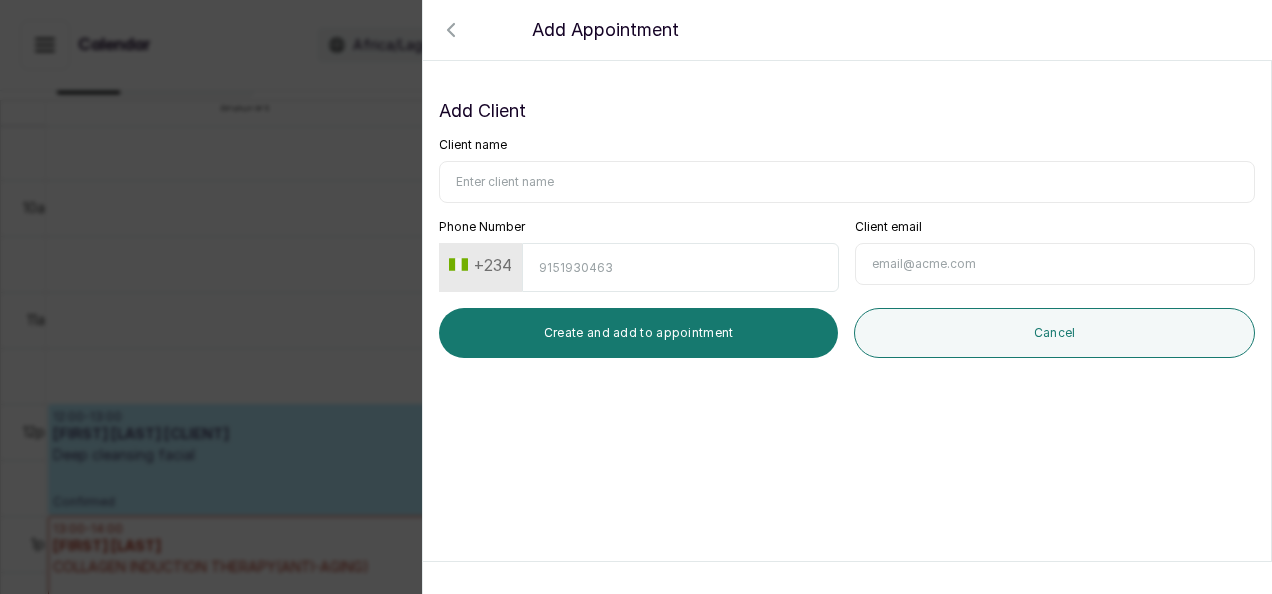 click on "Client name" at bounding box center (847, 182) 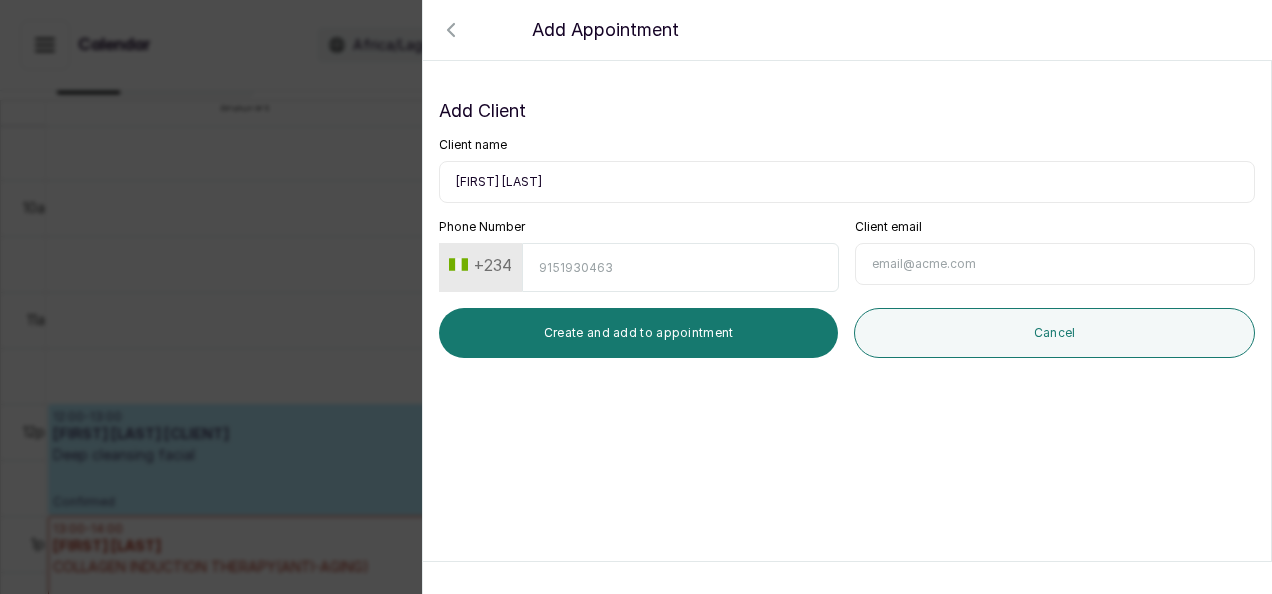 type on "[FIRST] [LAST]" 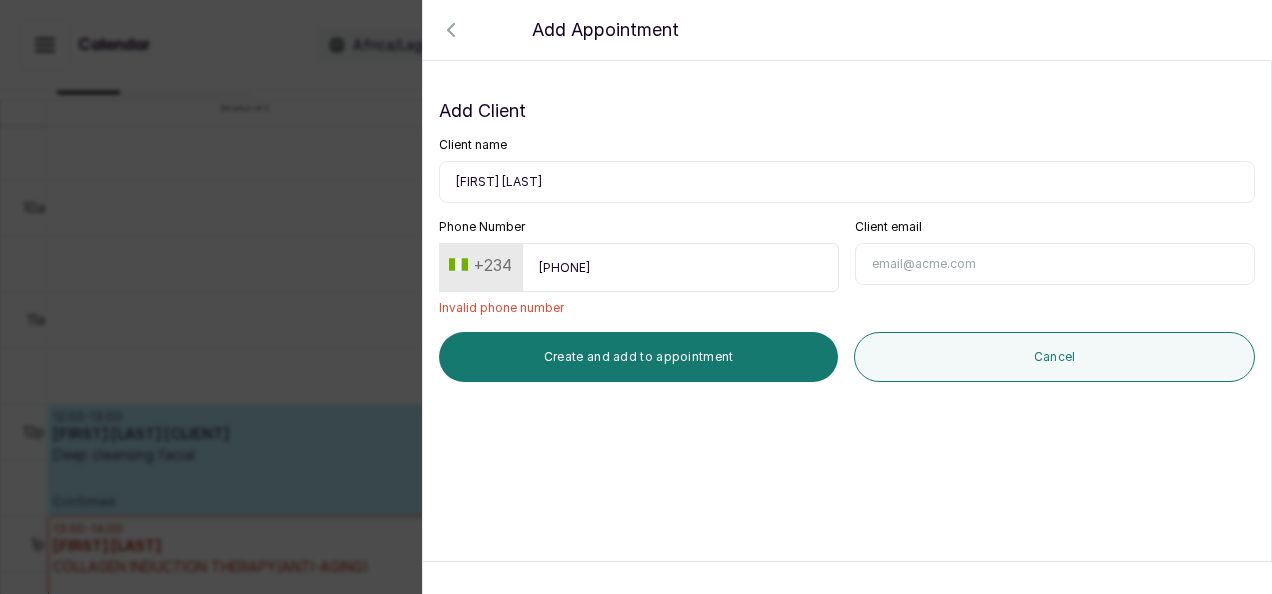 type on "[PHONE]" 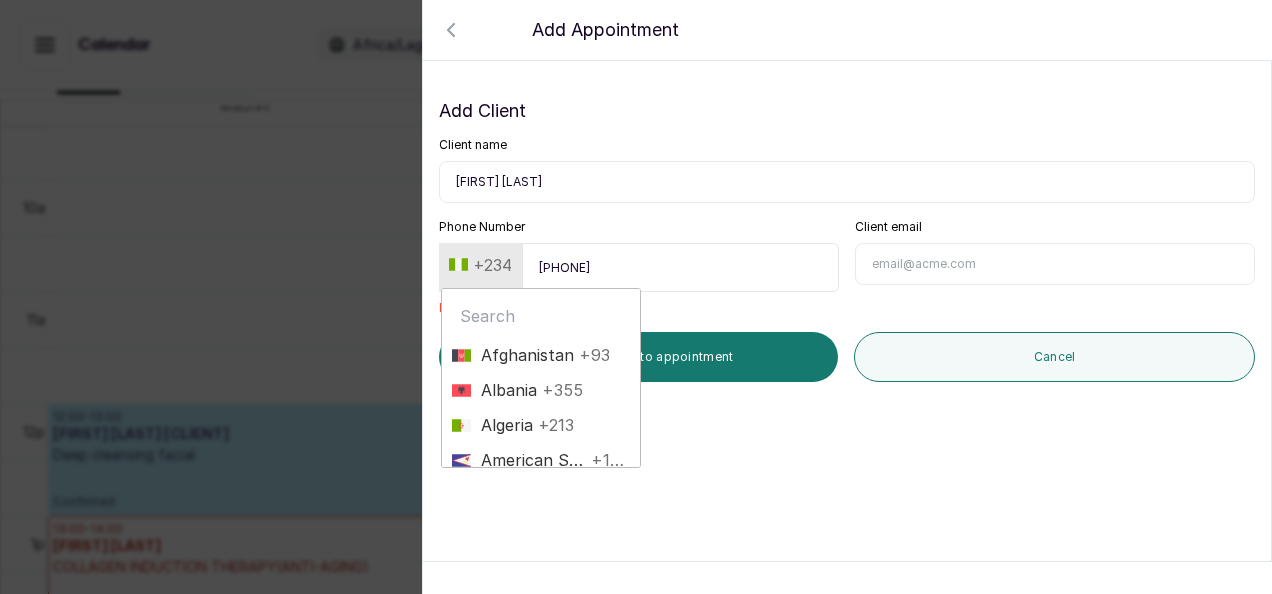 click at bounding box center [541, 316] 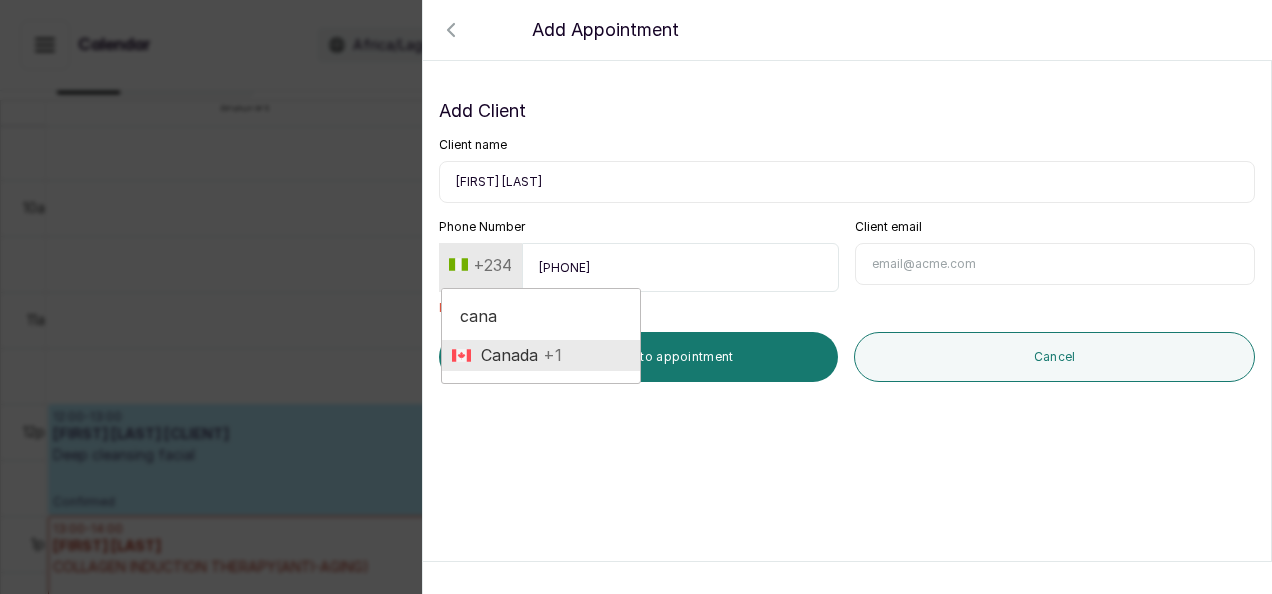 type on "cana" 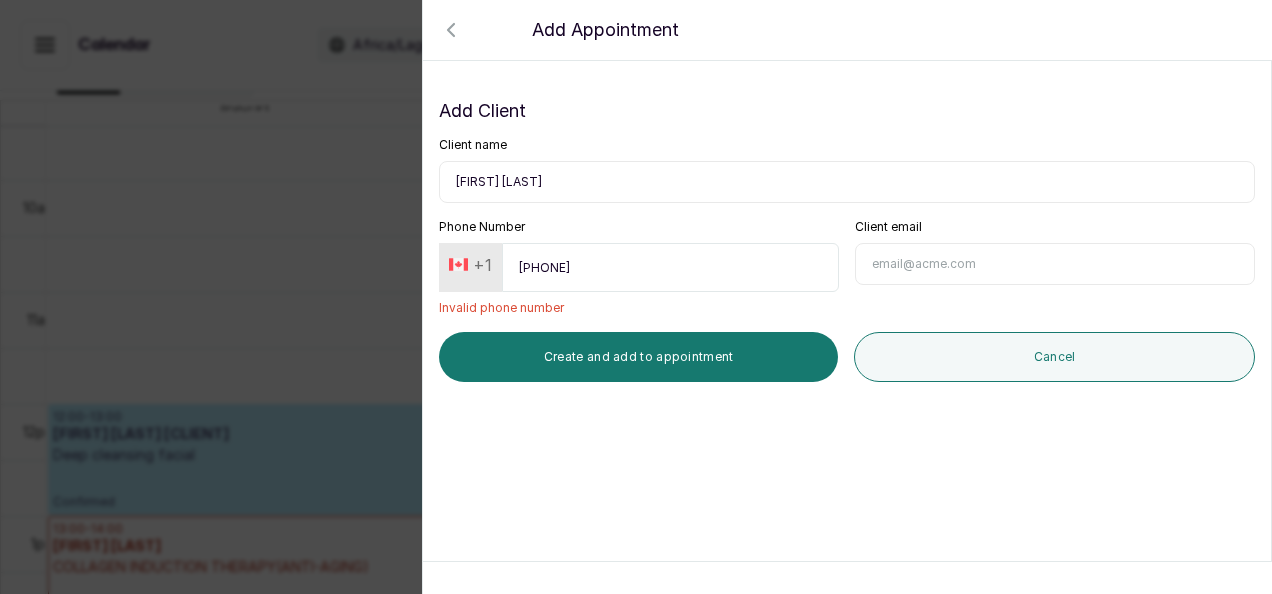 click on "[PHONE]" at bounding box center [670, 267] 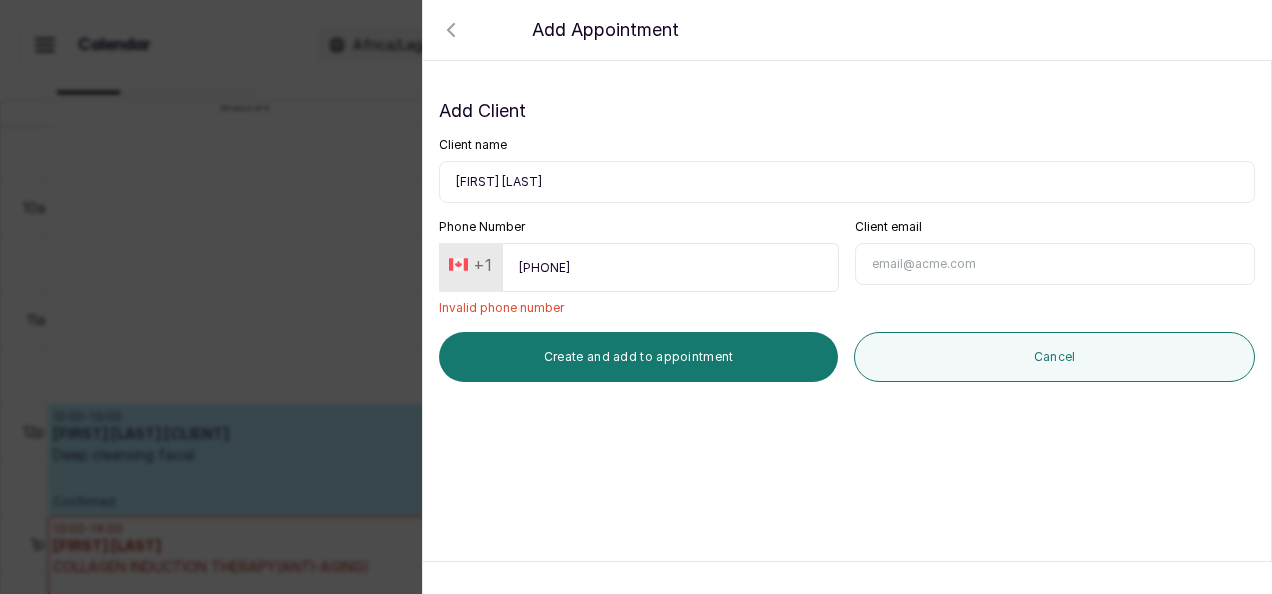 click on "[PHONE]" at bounding box center [670, 267] 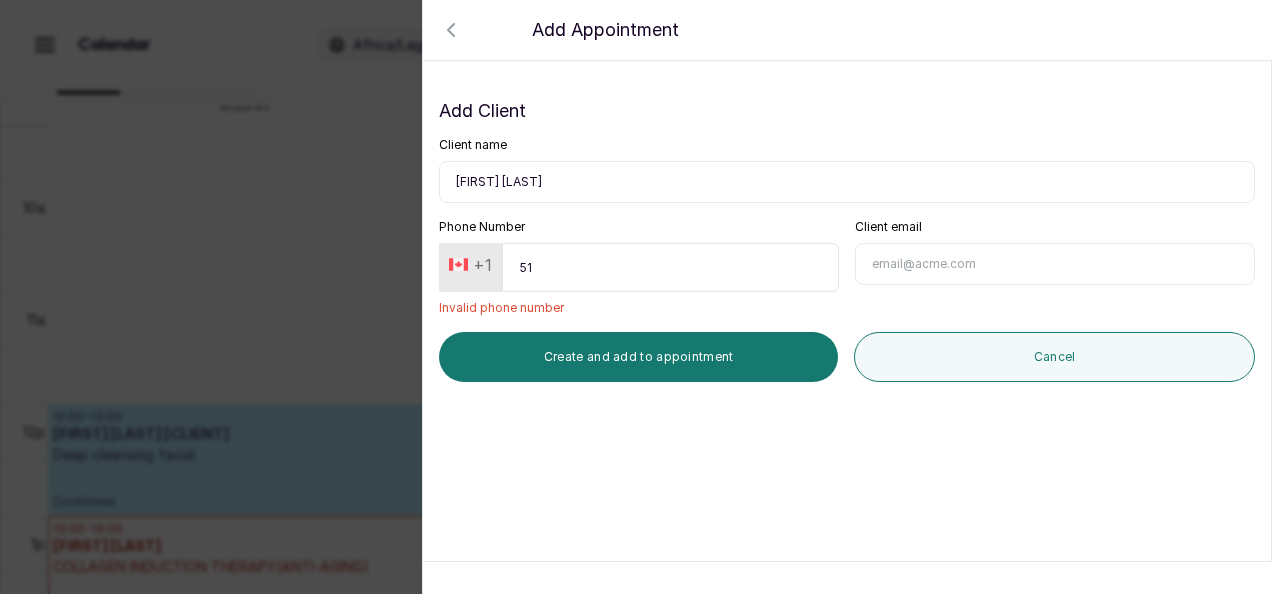 type on "5" 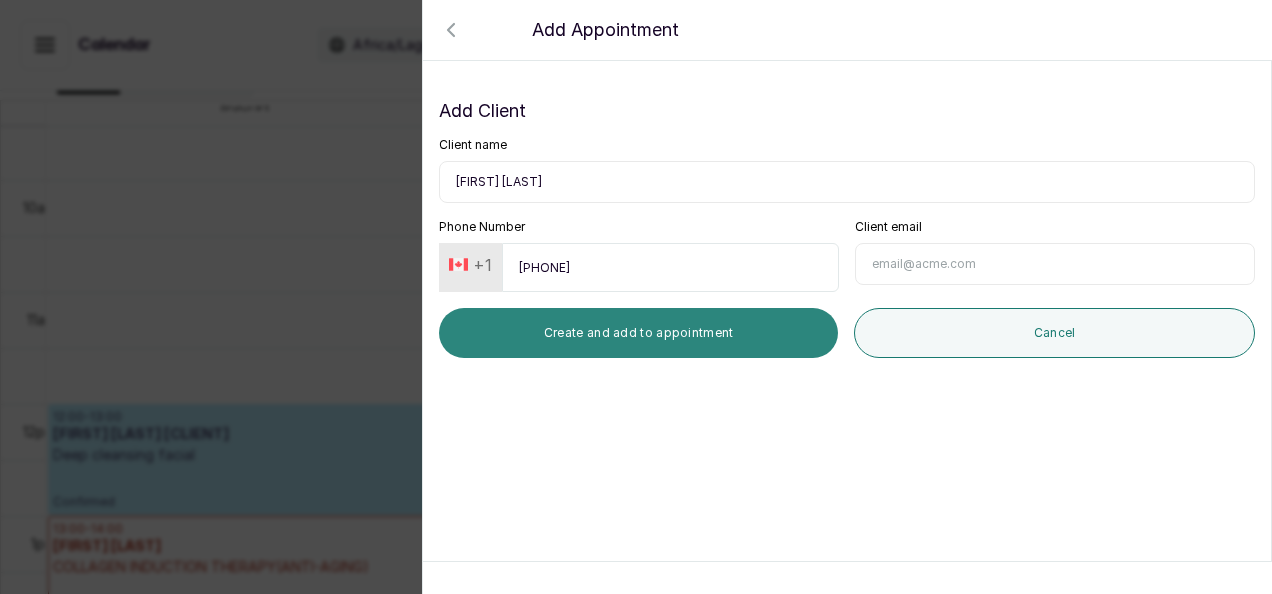 type on "[PHONE]" 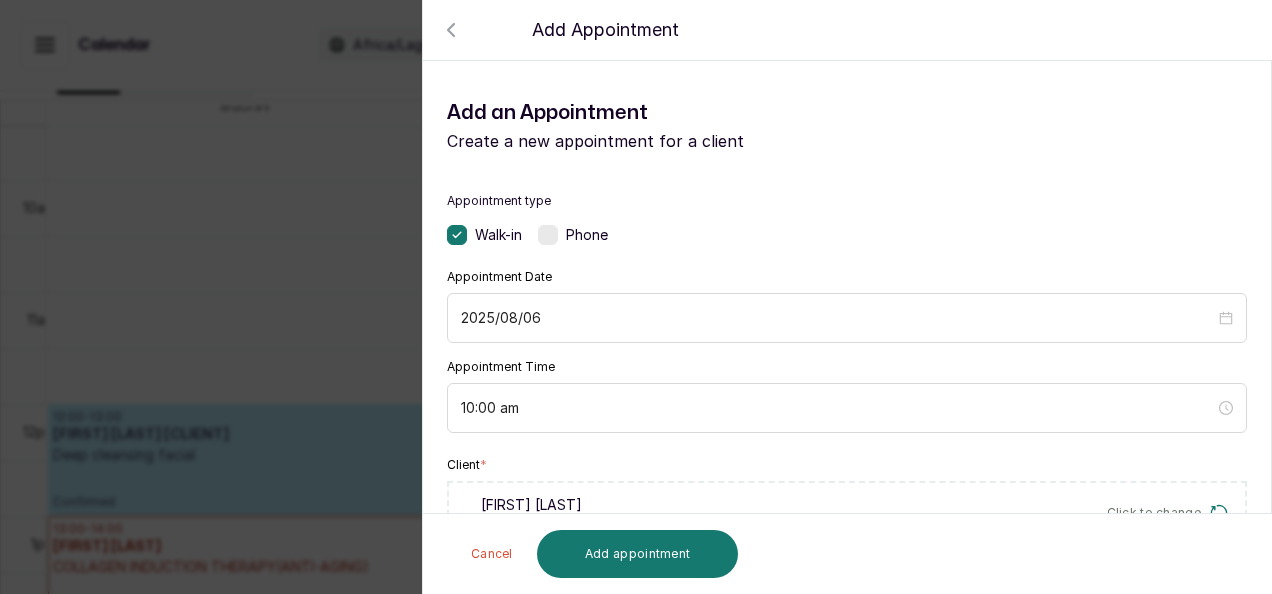 scroll, scrollTop: 518, scrollLeft: 0, axis: vertical 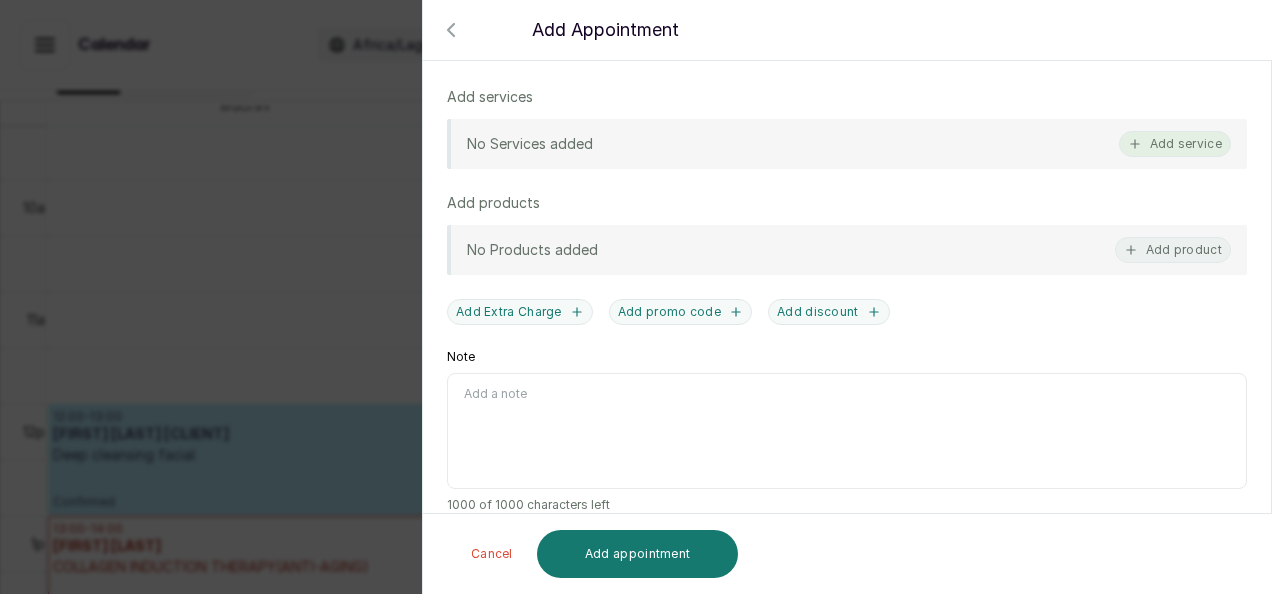 click on "Add service" at bounding box center (1175, 144) 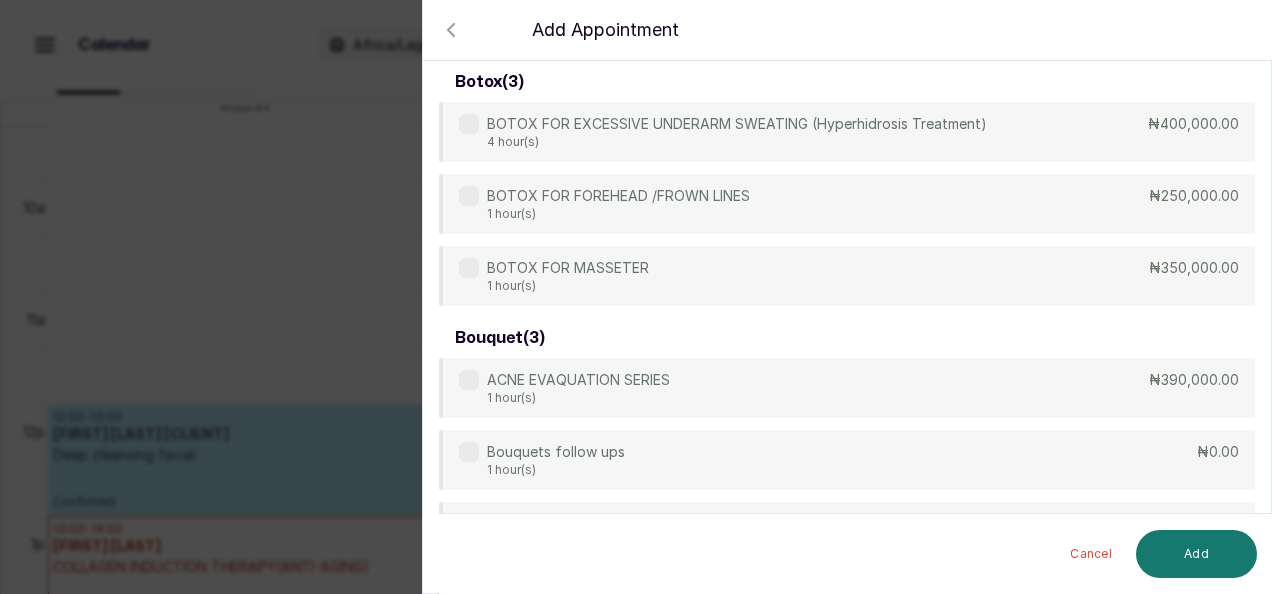 scroll, scrollTop: 80, scrollLeft: 0, axis: vertical 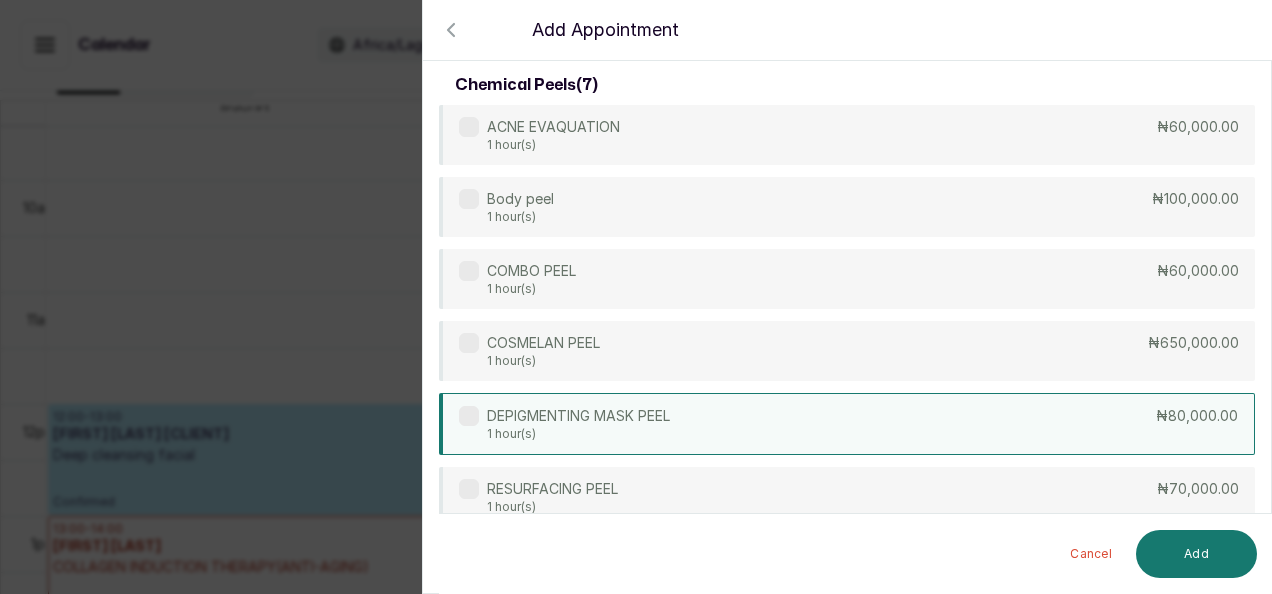 click on "DEPIGMENTING MASK PEEL 1 hour(s) ₦80,000.00" at bounding box center [847, 424] 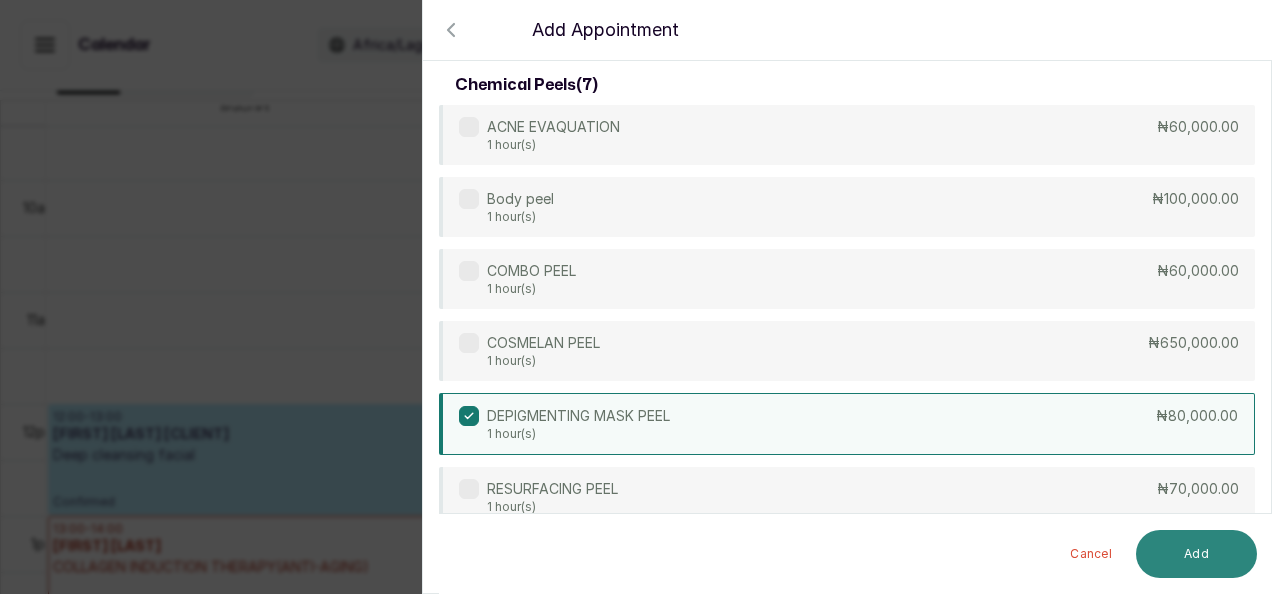 click on "Add" at bounding box center [1196, 554] 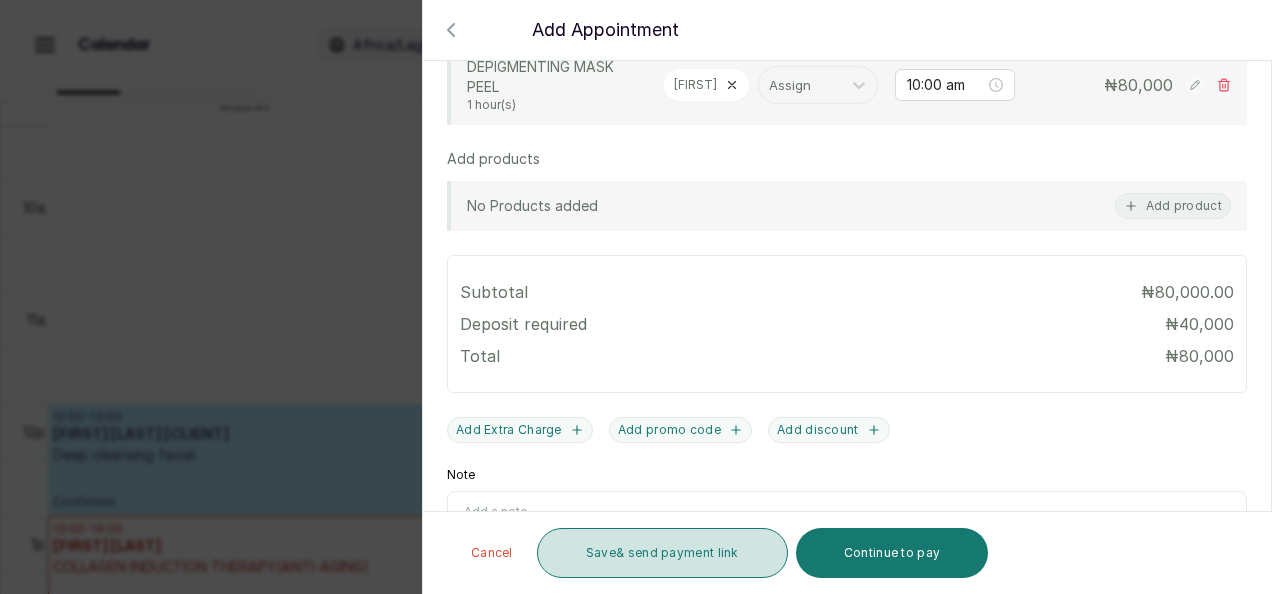 click on "Save  & send payment link" at bounding box center [662, 553] 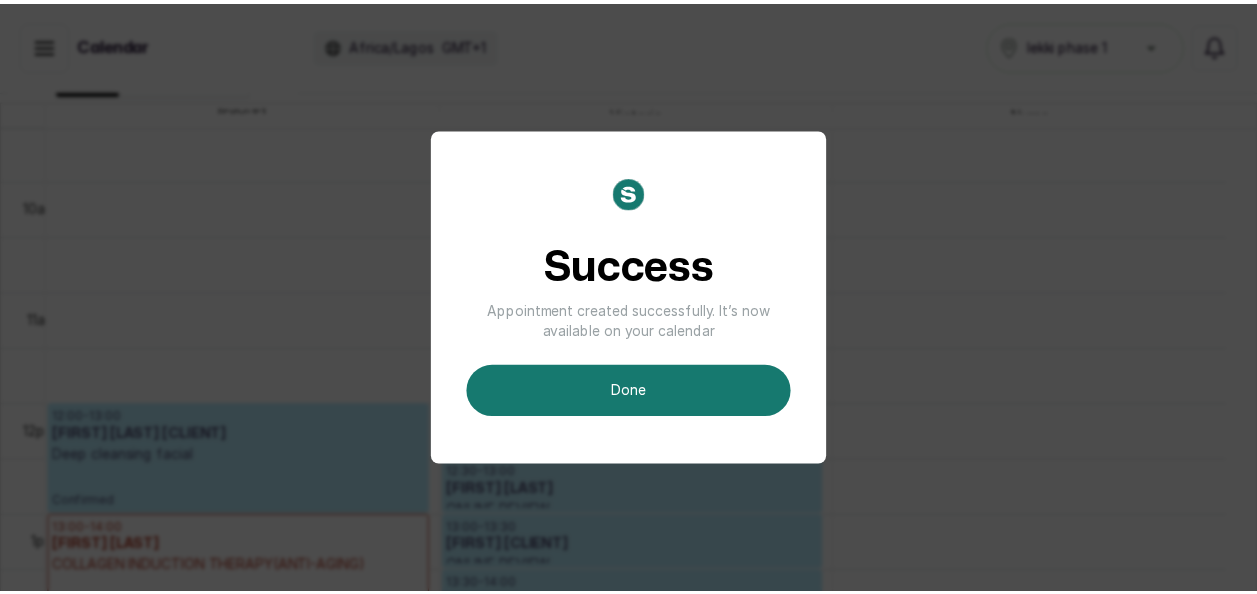 scroll, scrollTop: 305, scrollLeft: 0, axis: vertical 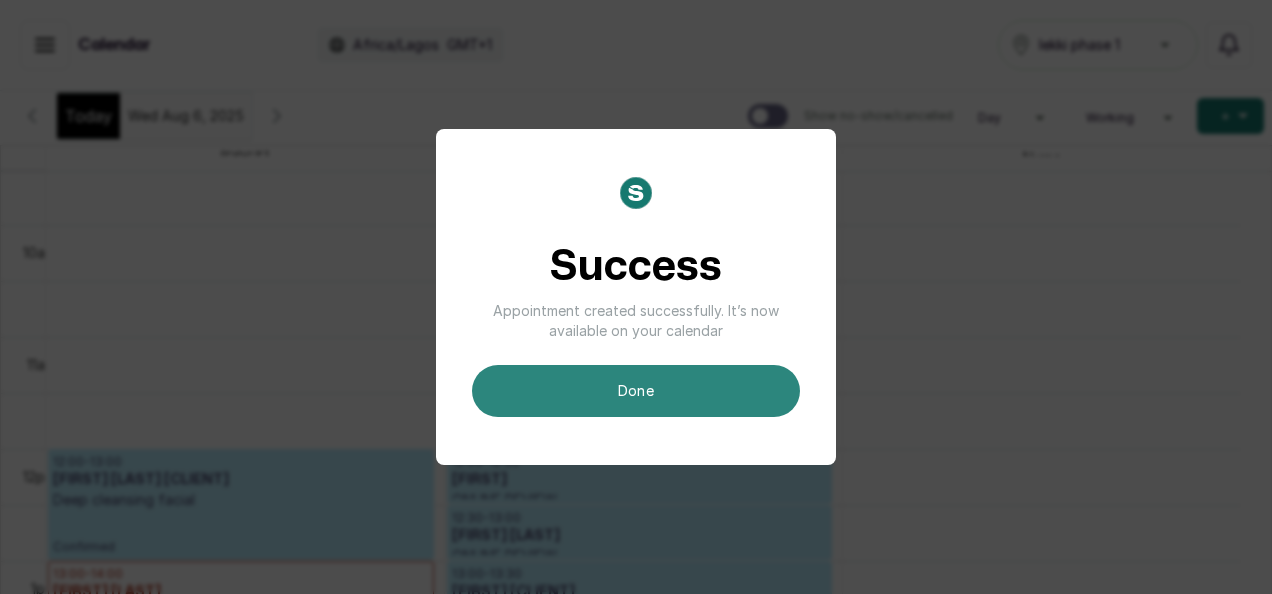 click on "done" at bounding box center (636, 391) 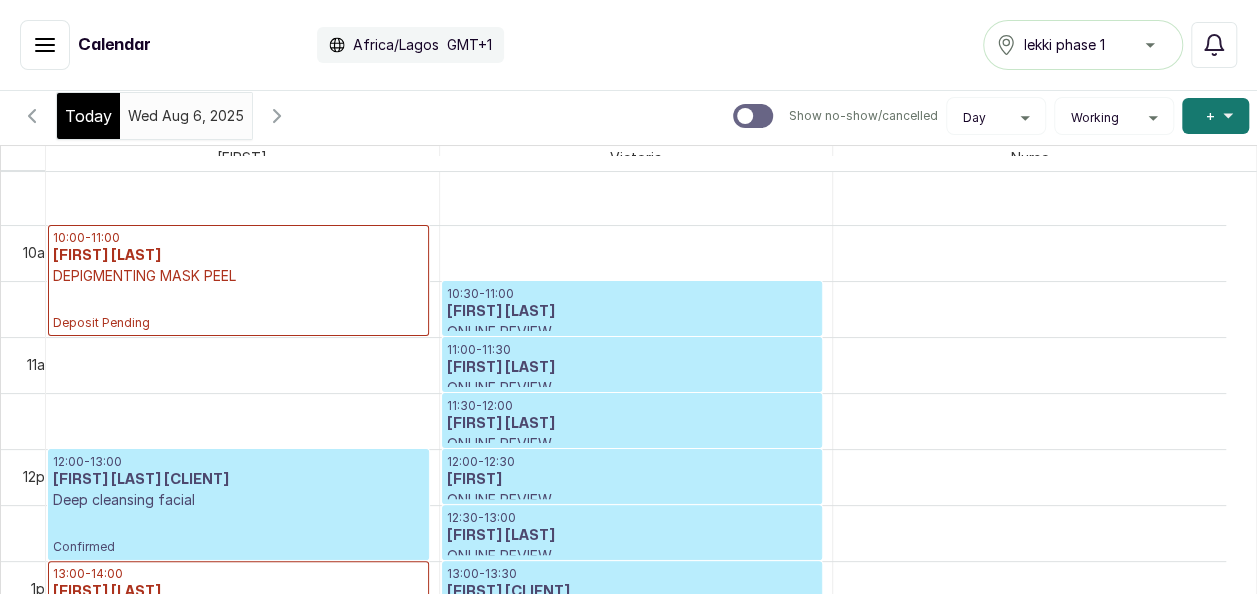 click on "2025-08-08" at bounding box center [167, 111] 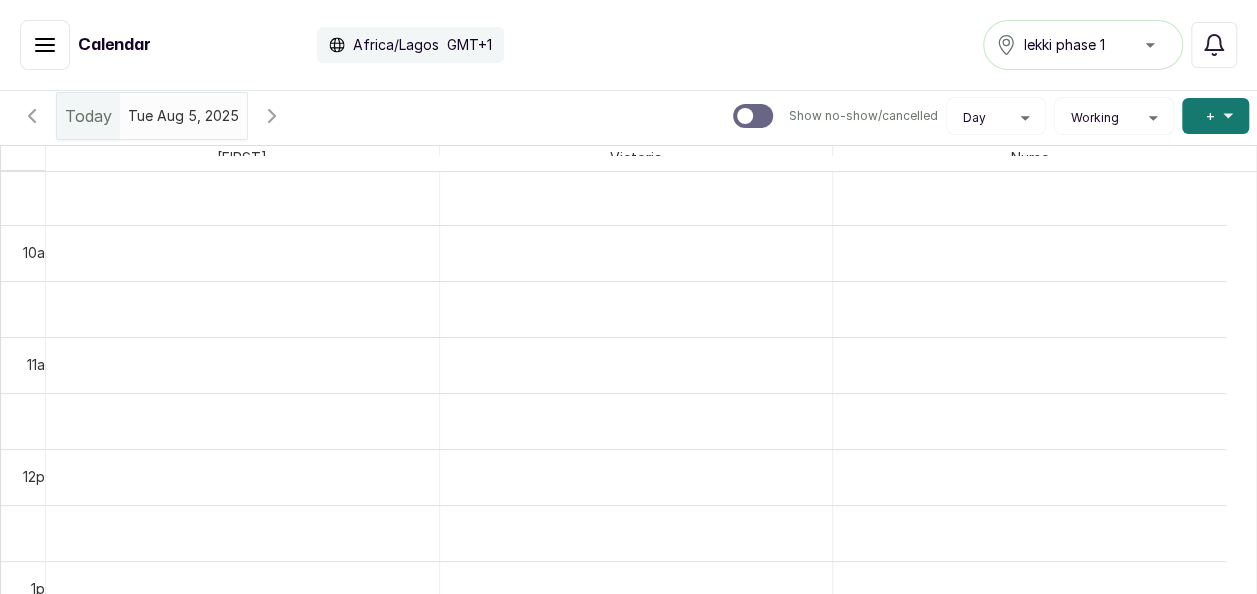 scroll, scrollTop: 673, scrollLeft: 0, axis: vertical 